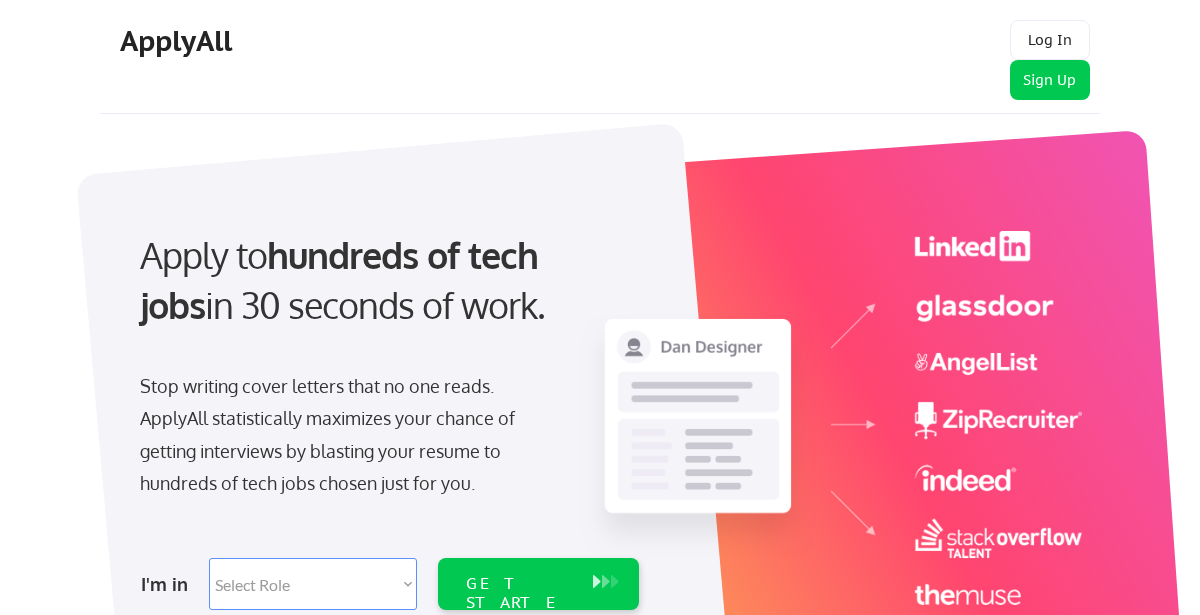 scroll, scrollTop: 0, scrollLeft: 0, axis: both 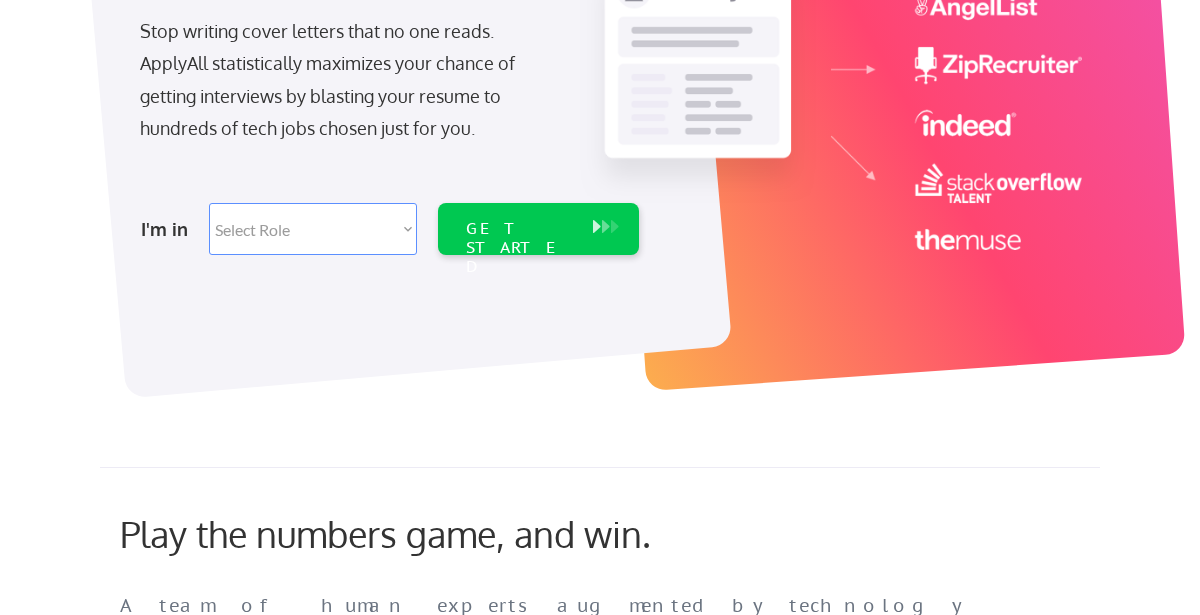 click on "Select Role Software Engineering Product Management Customer Success Sales UI/UX/Product Design Technical Project/Program Mgmt Marketing & Growth Data HR/Recruiting IT/Cybersecurity Tech Finance/Ops/Strategy Customer Support" at bounding box center (313, 229) 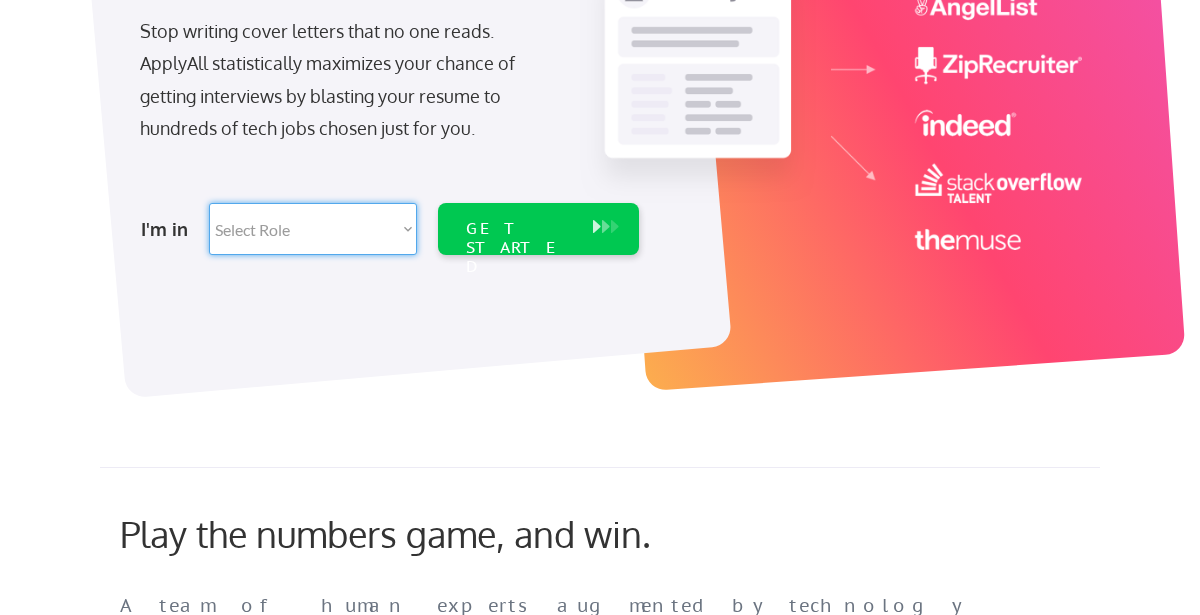 select on ""sales0"" 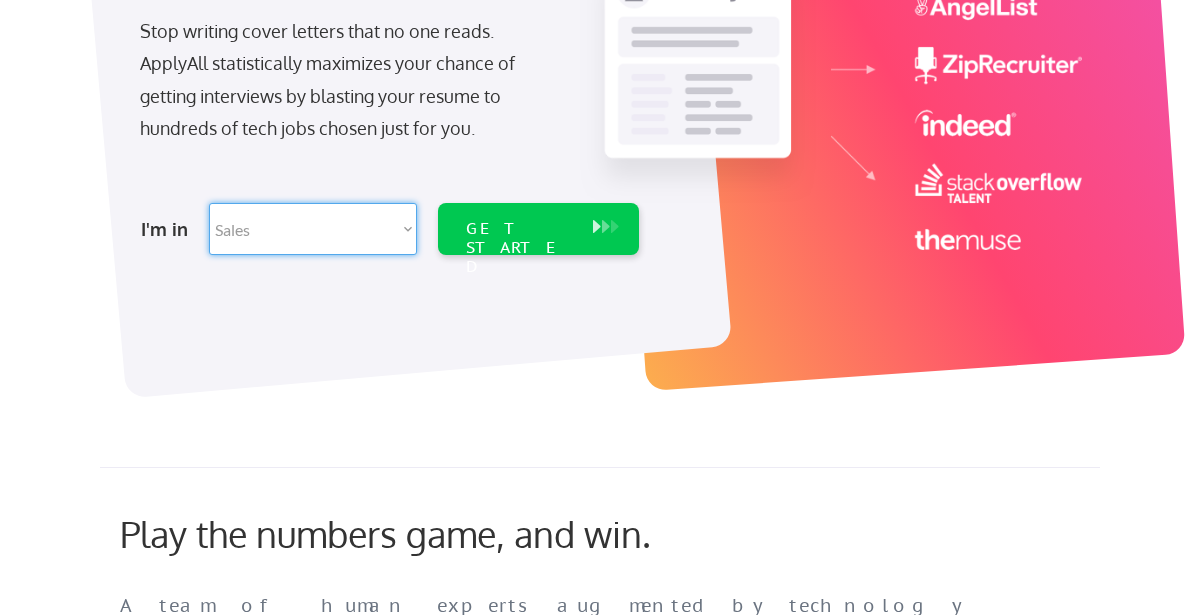 click on "Select Role Software Engineering Product Management Customer Success Sales UI/UX/Product Design Technical Project/Program Mgmt Marketing & Growth Data HR/Recruiting IT/Cybersecurity Tech Finance/Ops/Strategy Customer Support" at bounding box center (313, 229) 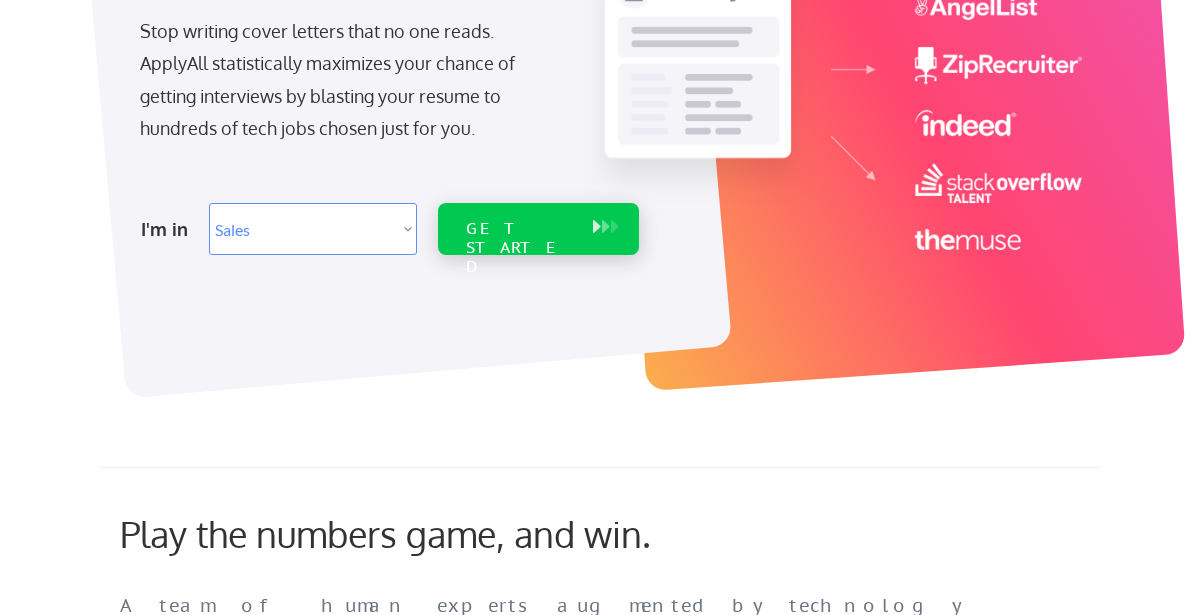 click on "GET STARTED" at bounding box center (519, 229) 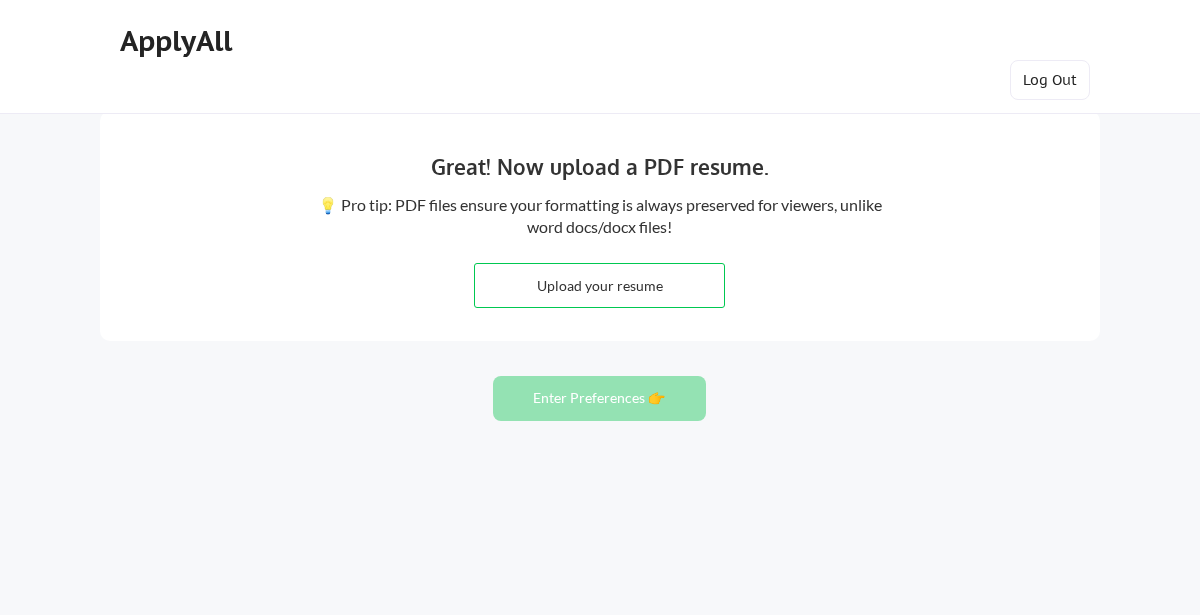 scroll, scrollTop: 0, scrollLeft: 0, axis: both 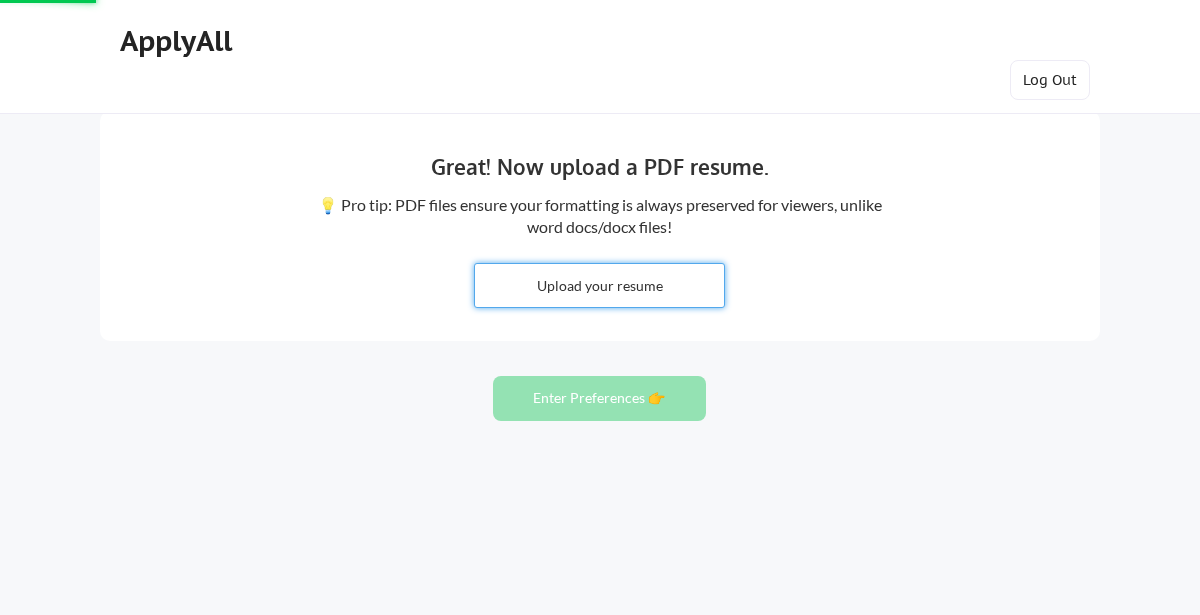 type 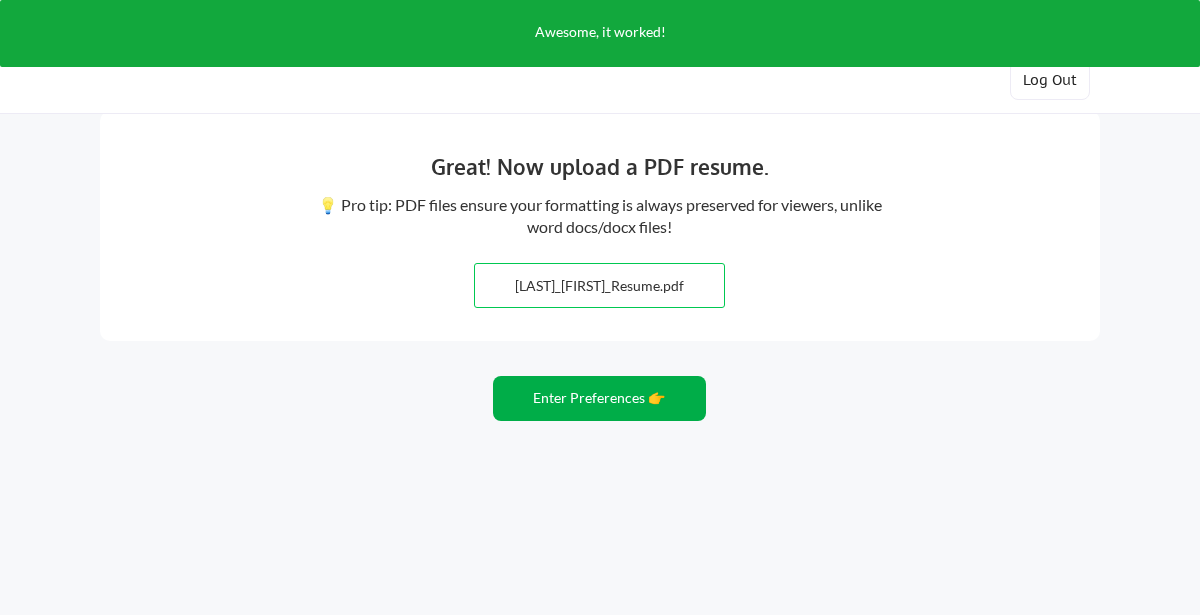 click on "Enter Preferences  👉" at bounding box center [599, 398] 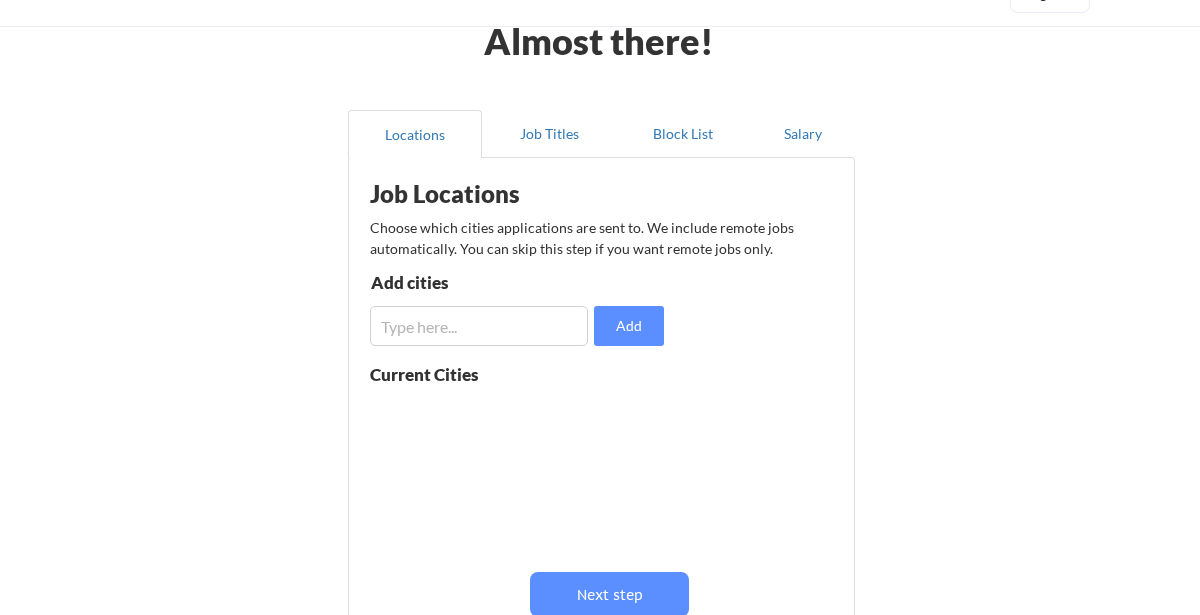 scroll, scrollTop: 91, scrollLeft: 0, axis: vertical 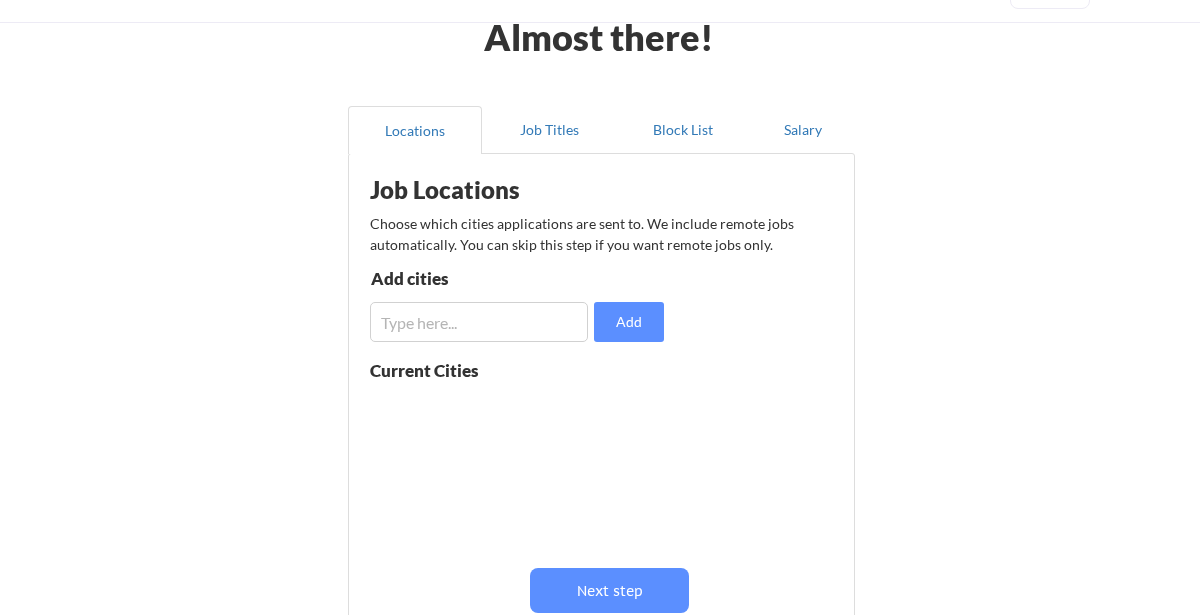 click at bounding box center (479, 322) 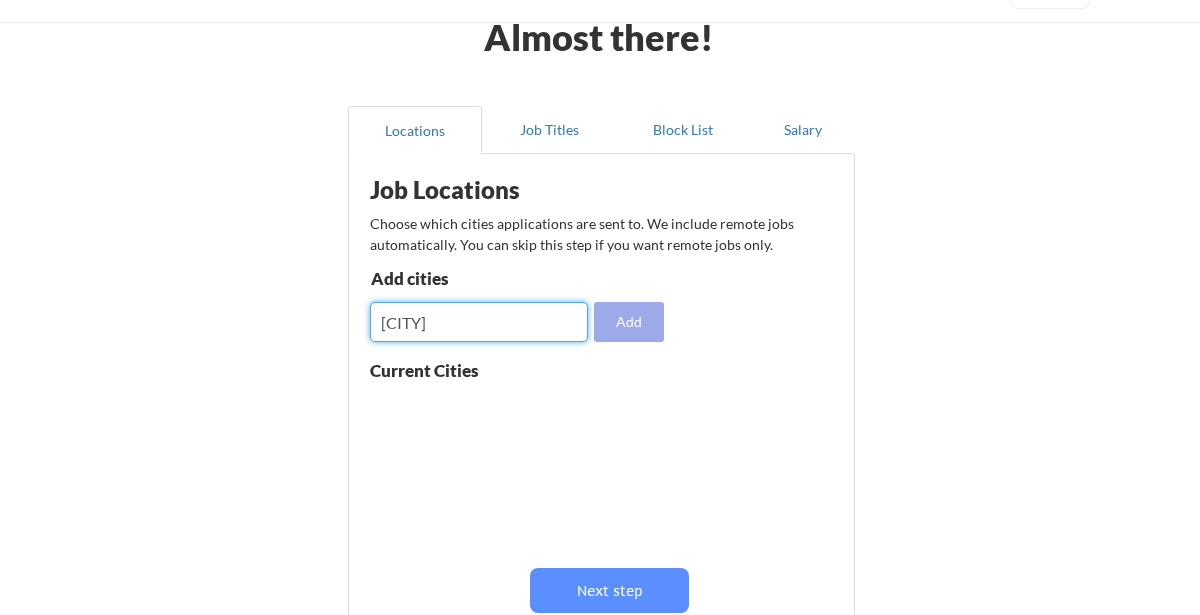 type on "[CITY]" 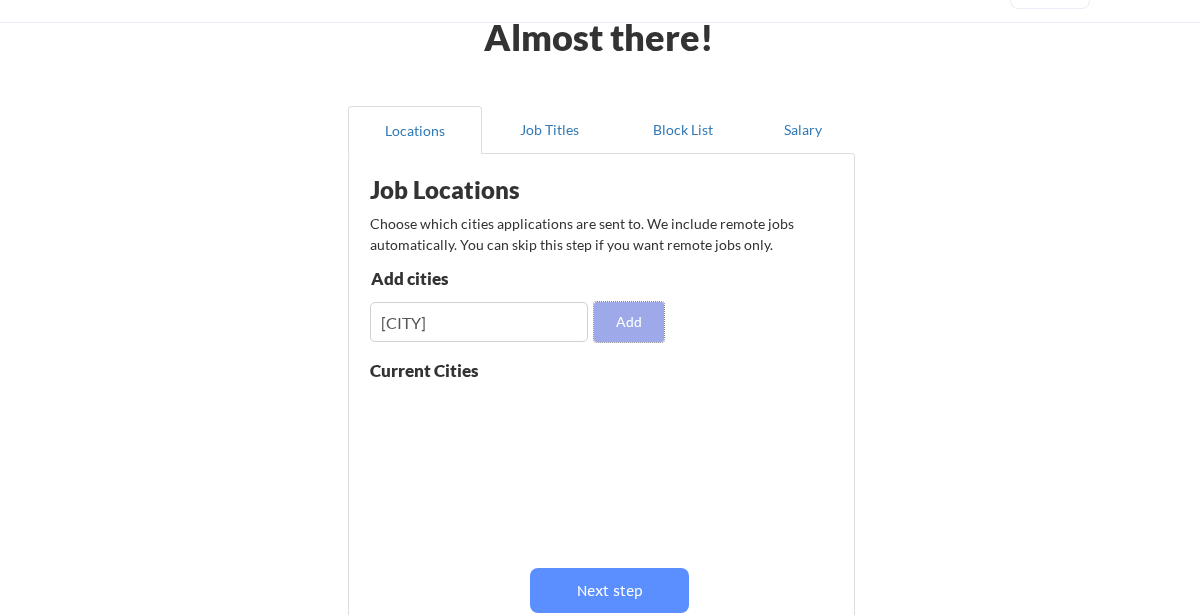 click on "Add" at bounding box center (629, 322) 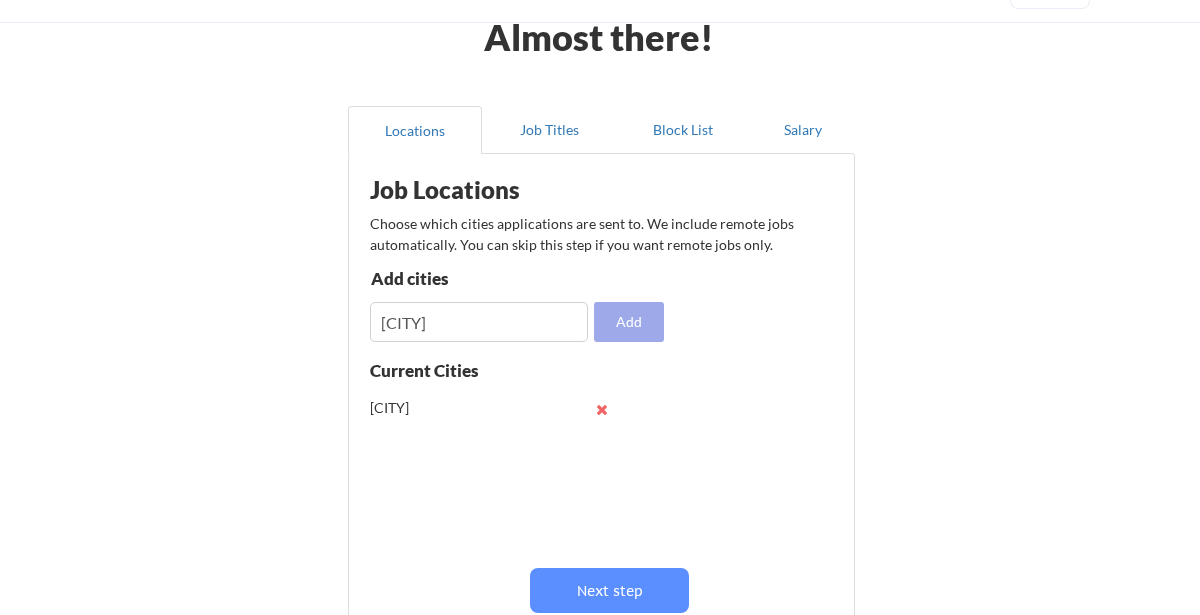 type 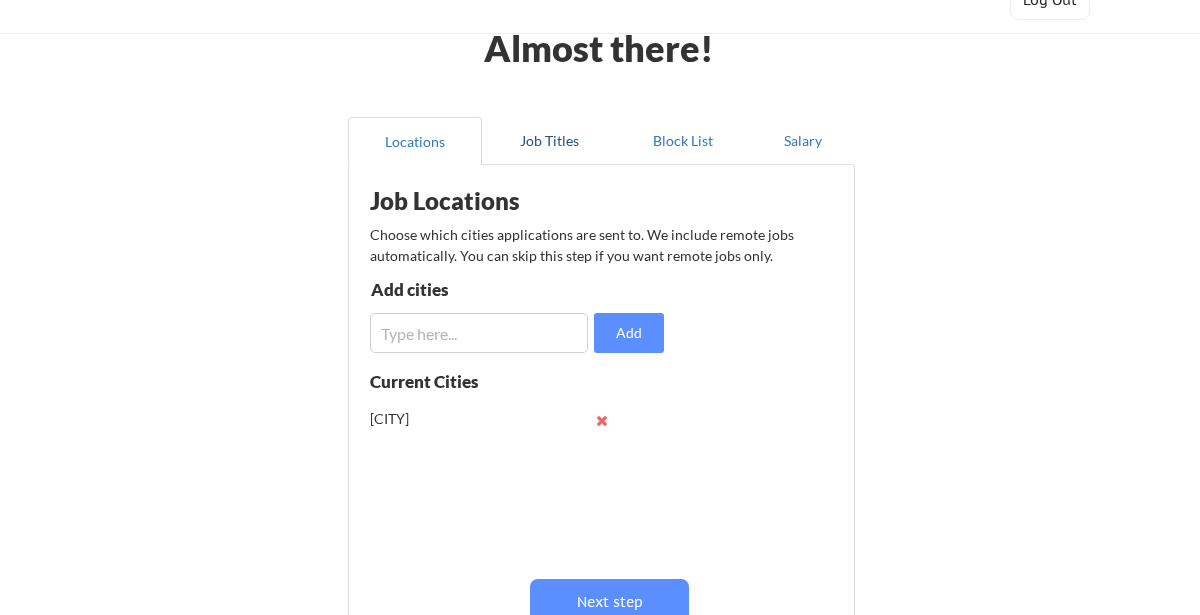 scroll, scrollTop: 68, scrollLeft: 0, axis: vertical 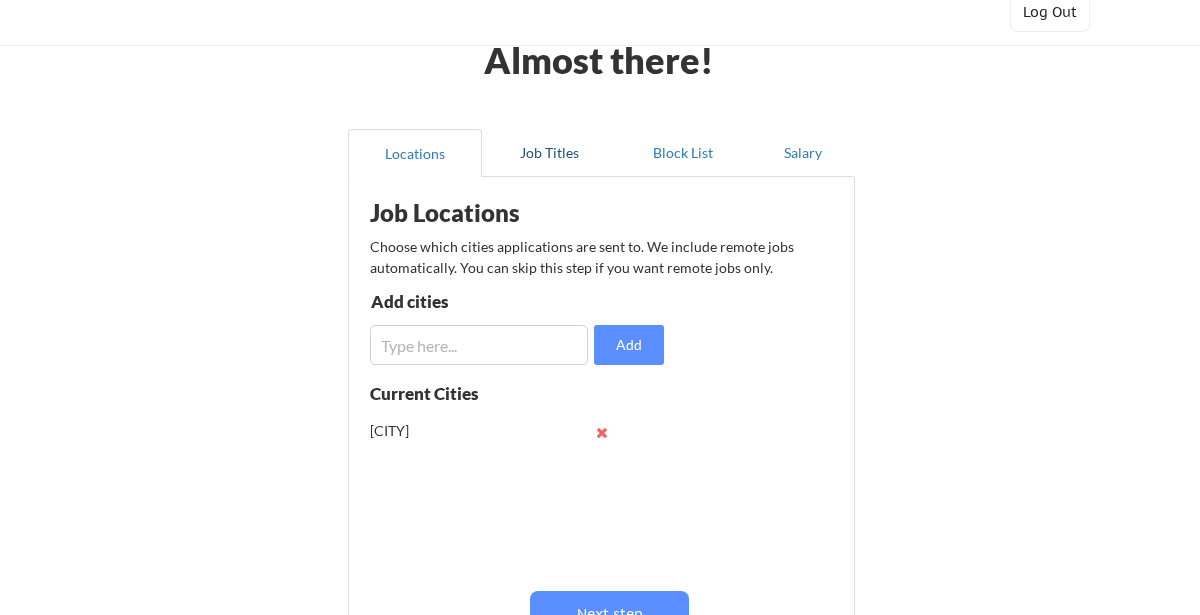 click on "Job Titles" at bounding box center (549, 153) 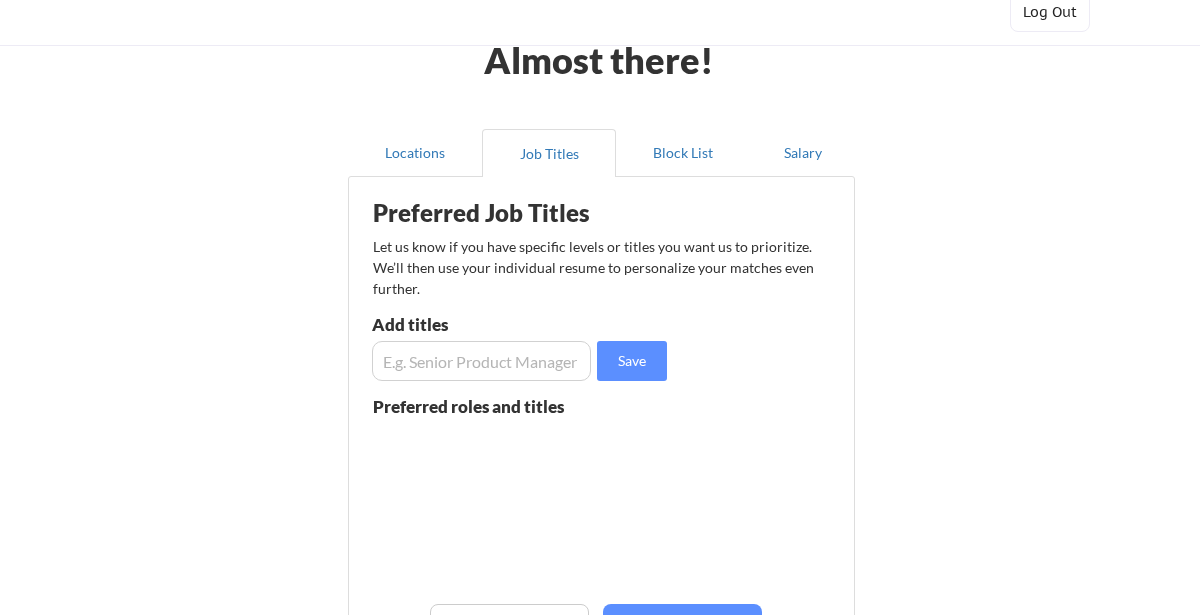 click at bounding box center (481, 361) 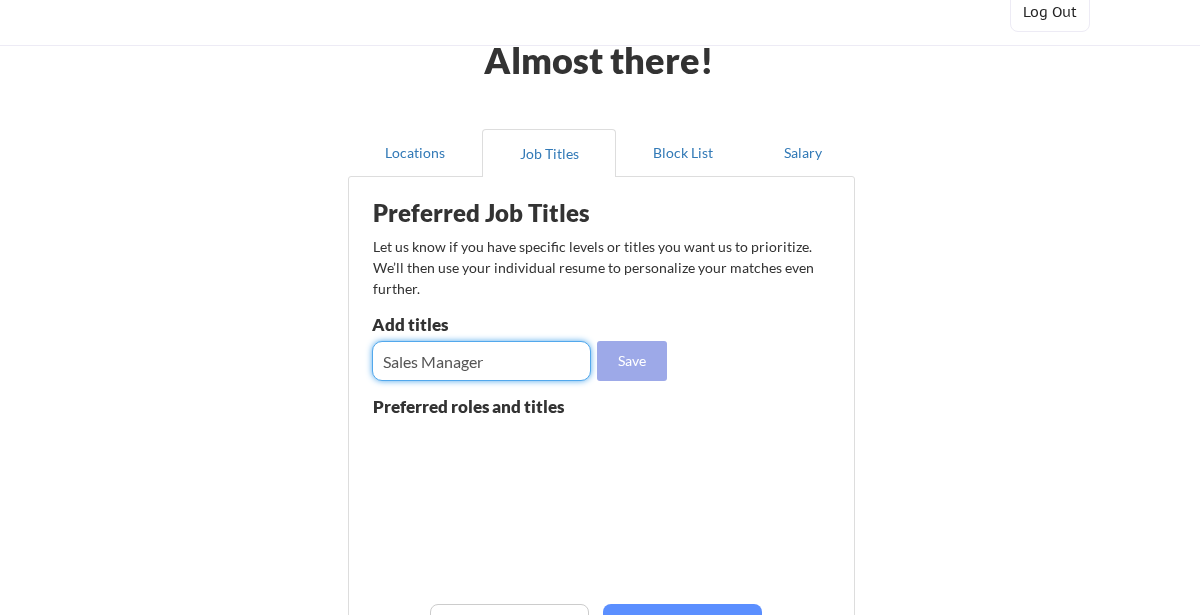 type on "Sales Manager" 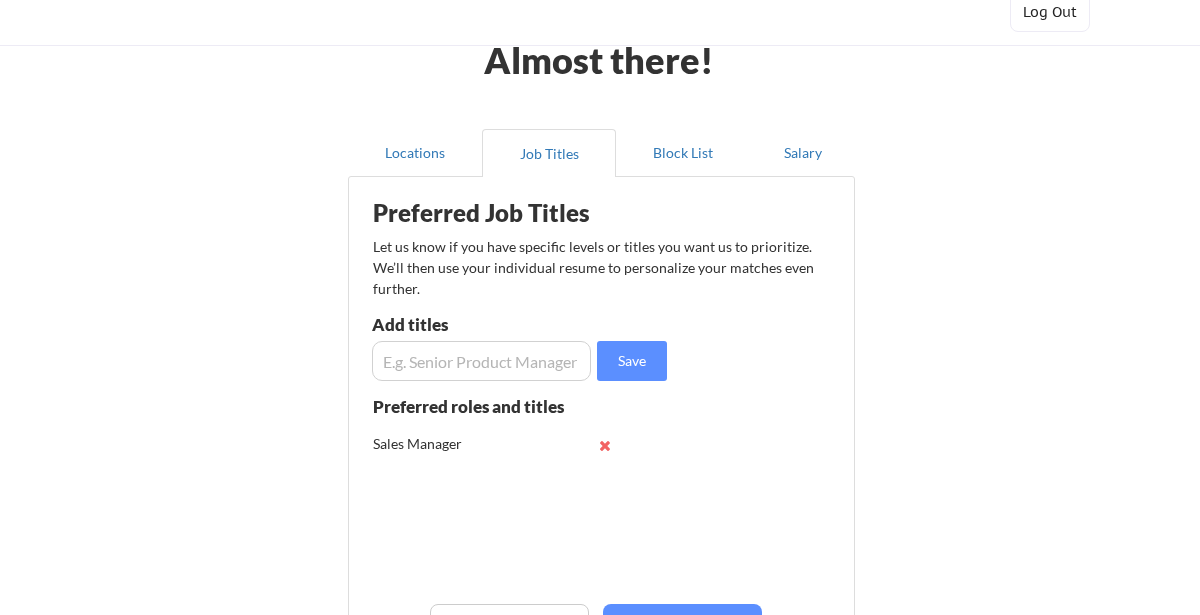 click at bounding box center [481, 361] 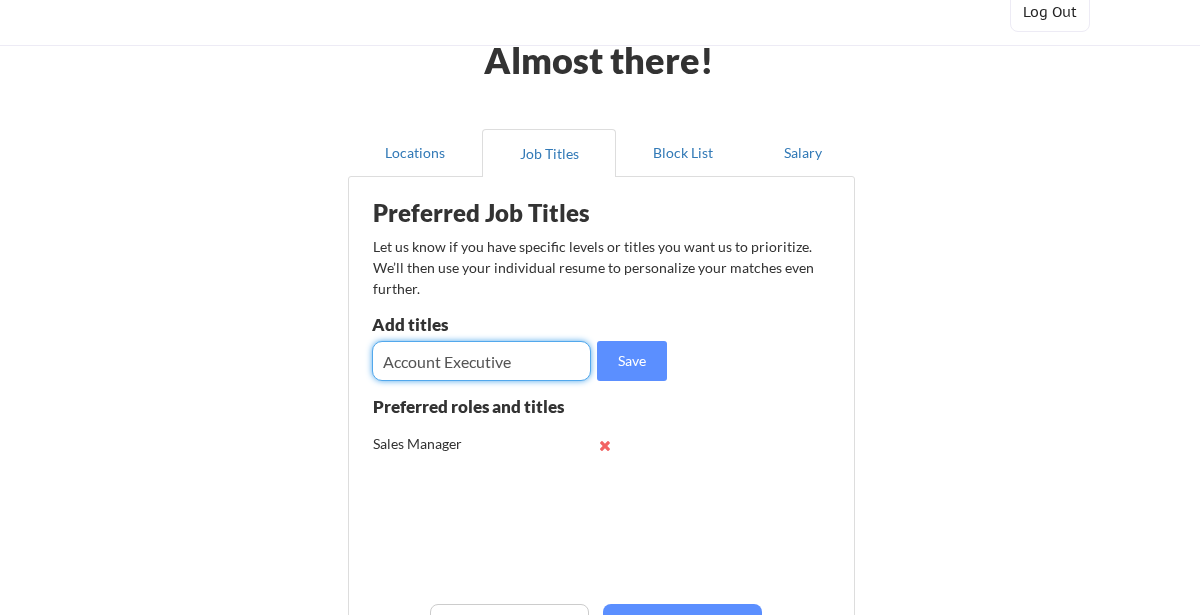 type on "Account Executive" 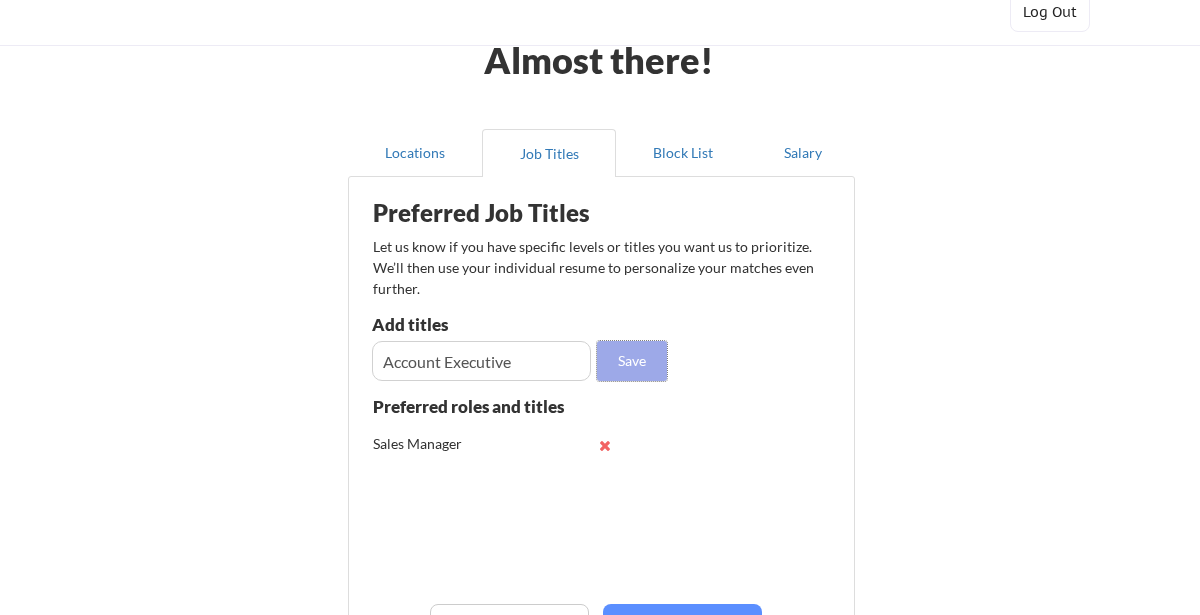 click on "Save" at bounding box center (632, 361) 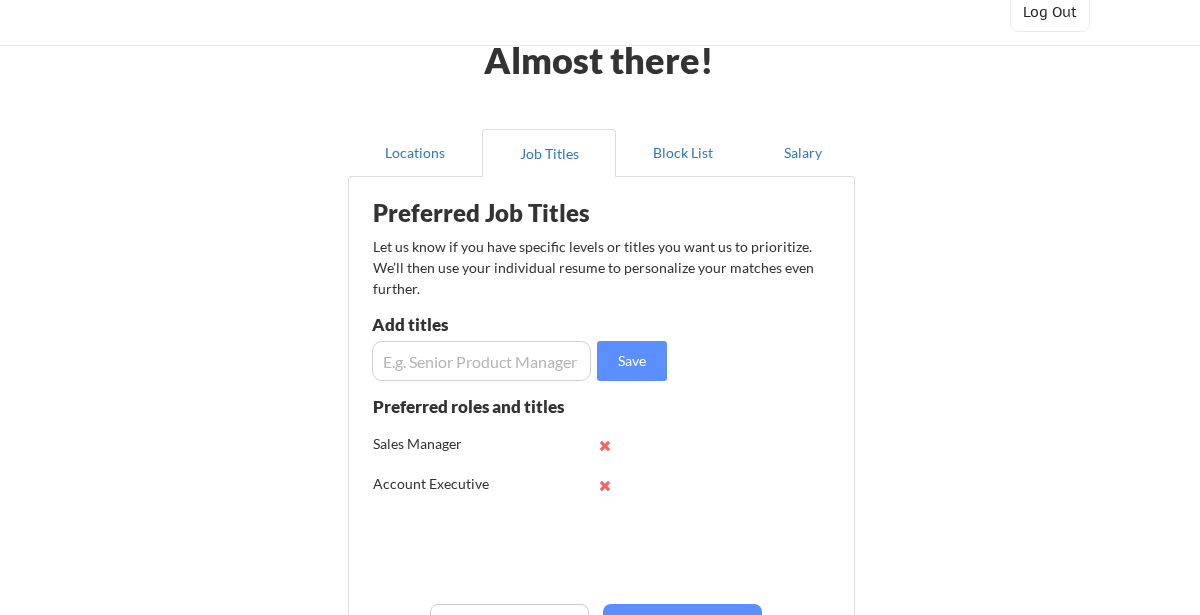 click at bounding box center [481, 361] 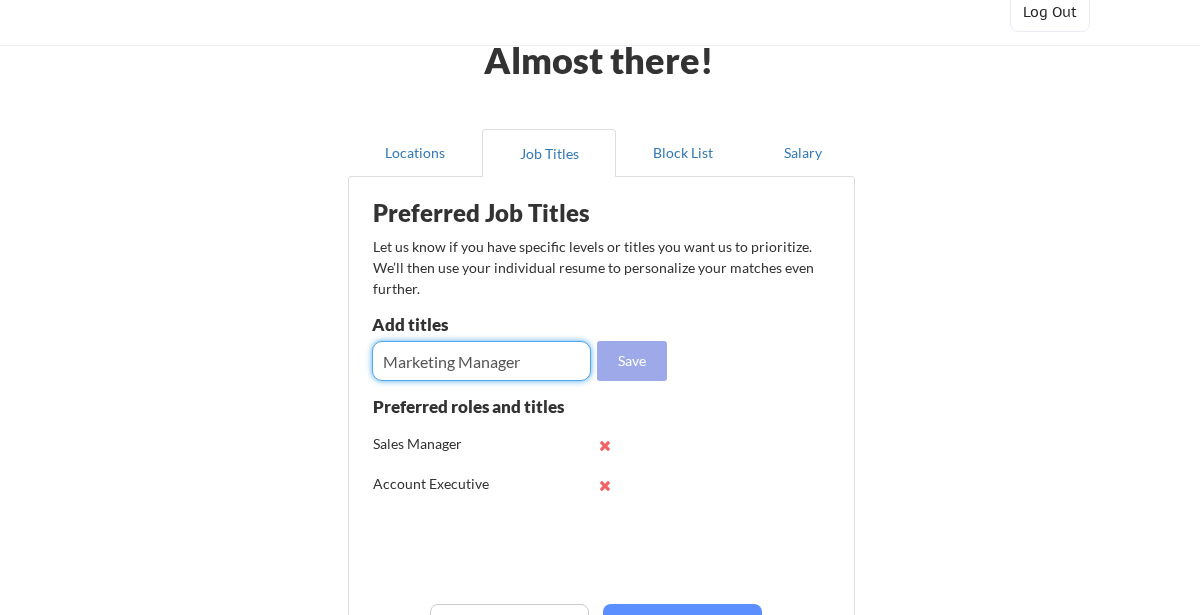type on "Marketing Manager" 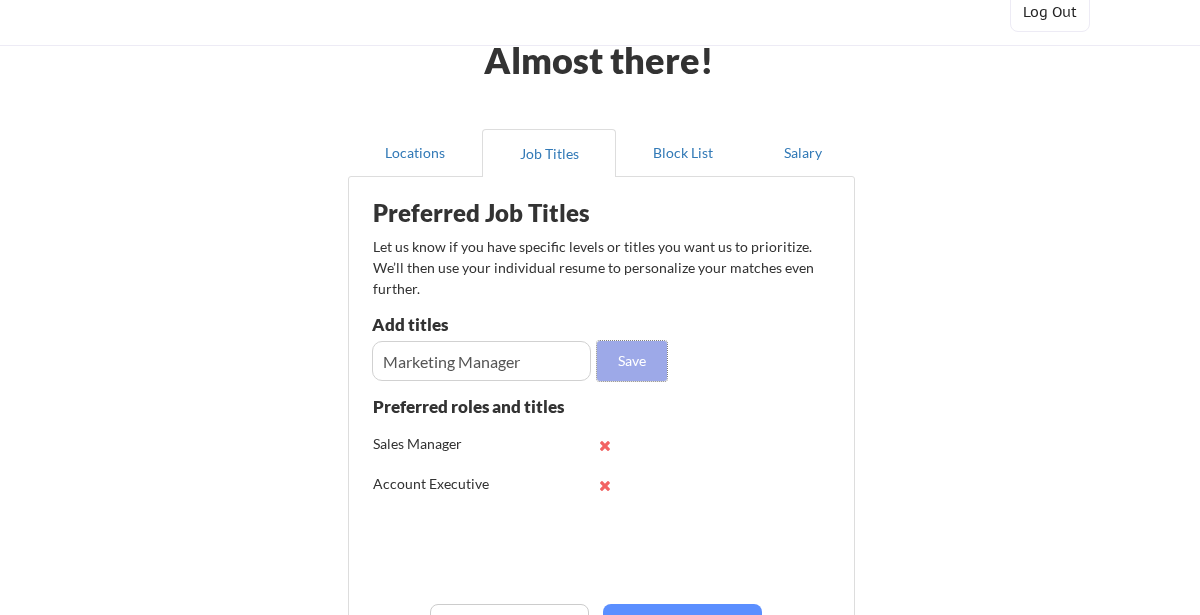 click on "Save" at bounding box center [632, 361] 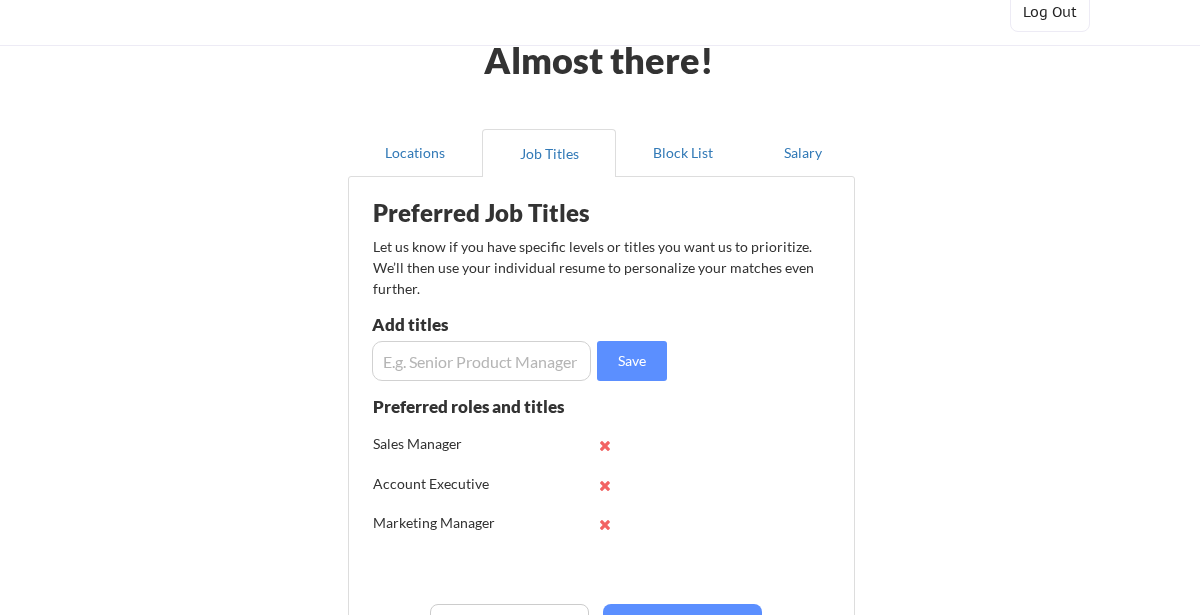 click at bounding box center [481, 361] 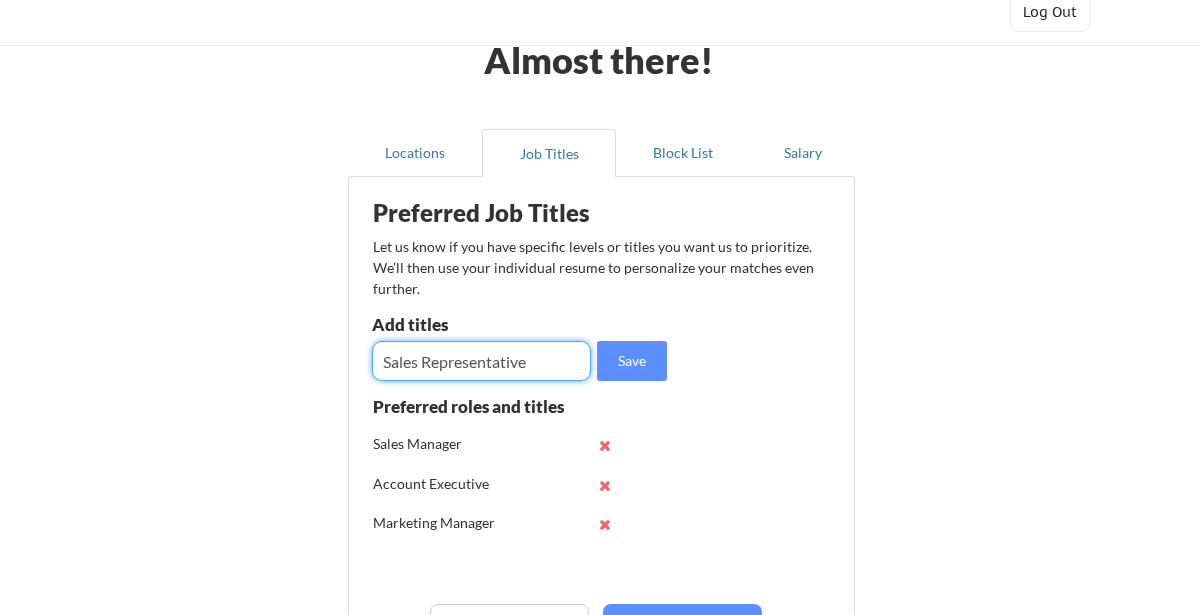 drag, startPoint x: 564, startPoint y: 354, endPoint x: 420, endPoint y: 360, distance: 144.12494 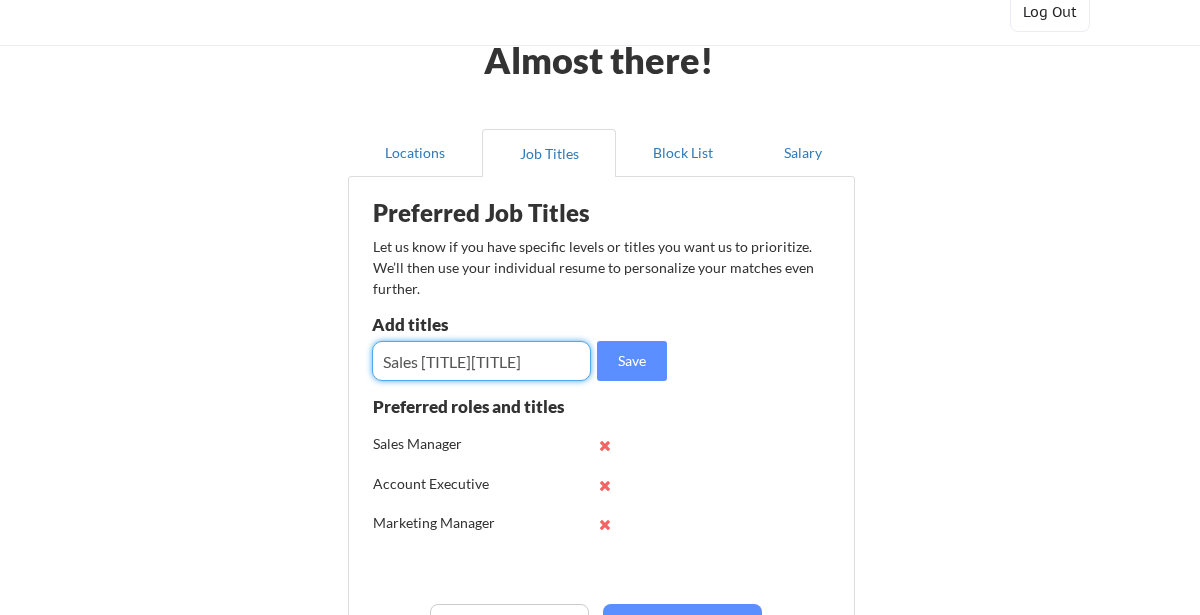 scroll, scrollTop: 0, scrollLeft: 0, axis: both 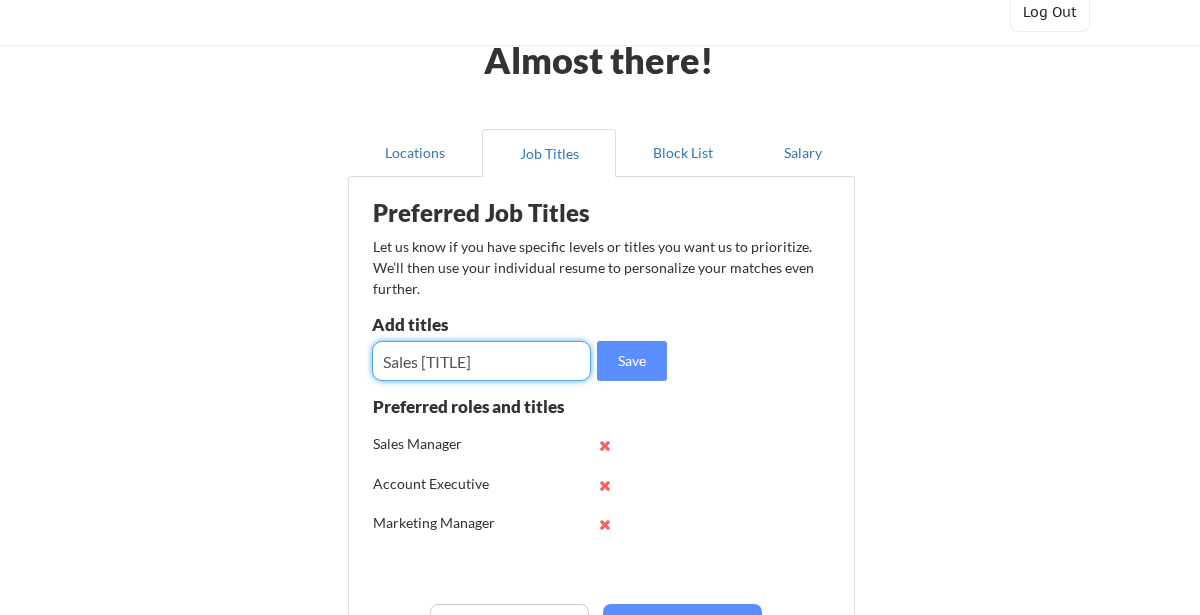 type on "Sales Representative" 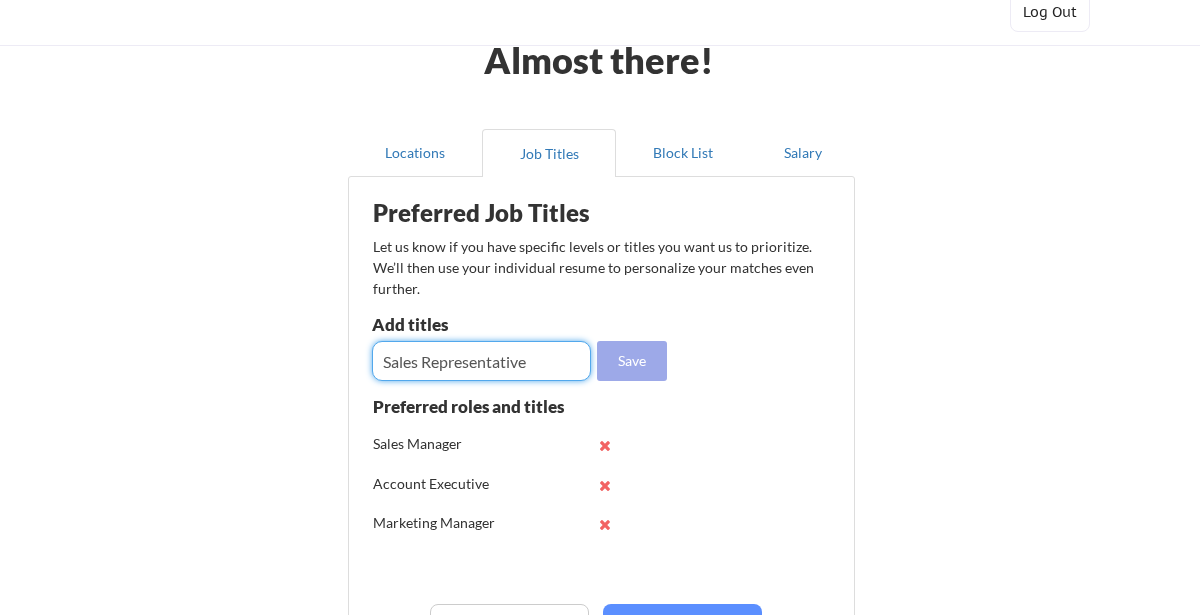 click on "Save" at bounding box center [632, 361] 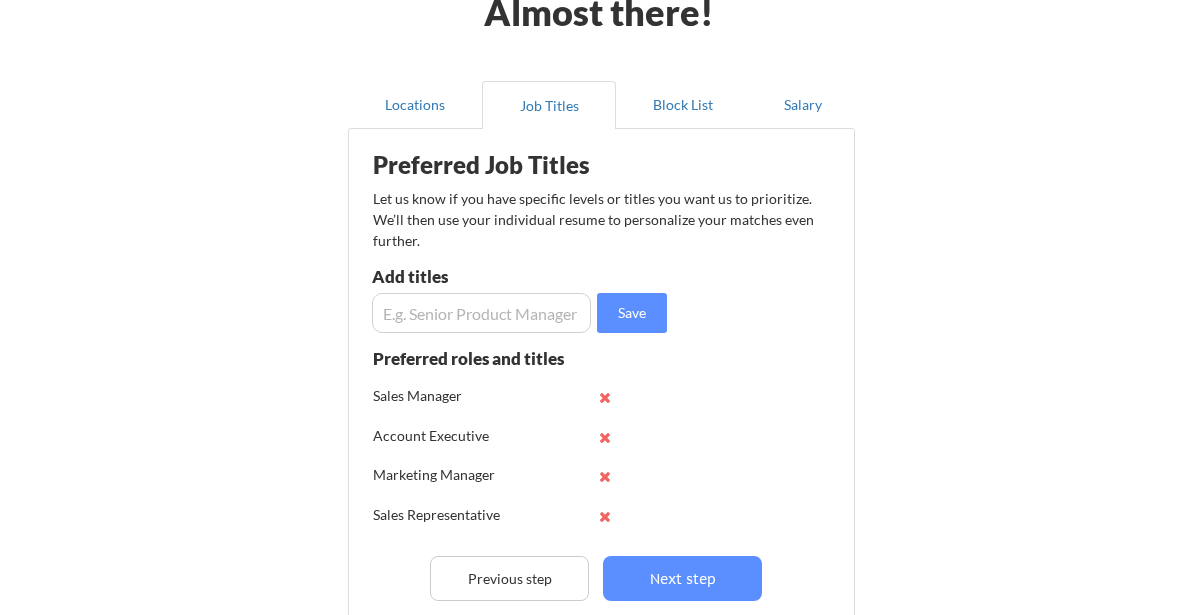 scroll, scrollTop: 125, scrollLeft: 0, axis: vertical 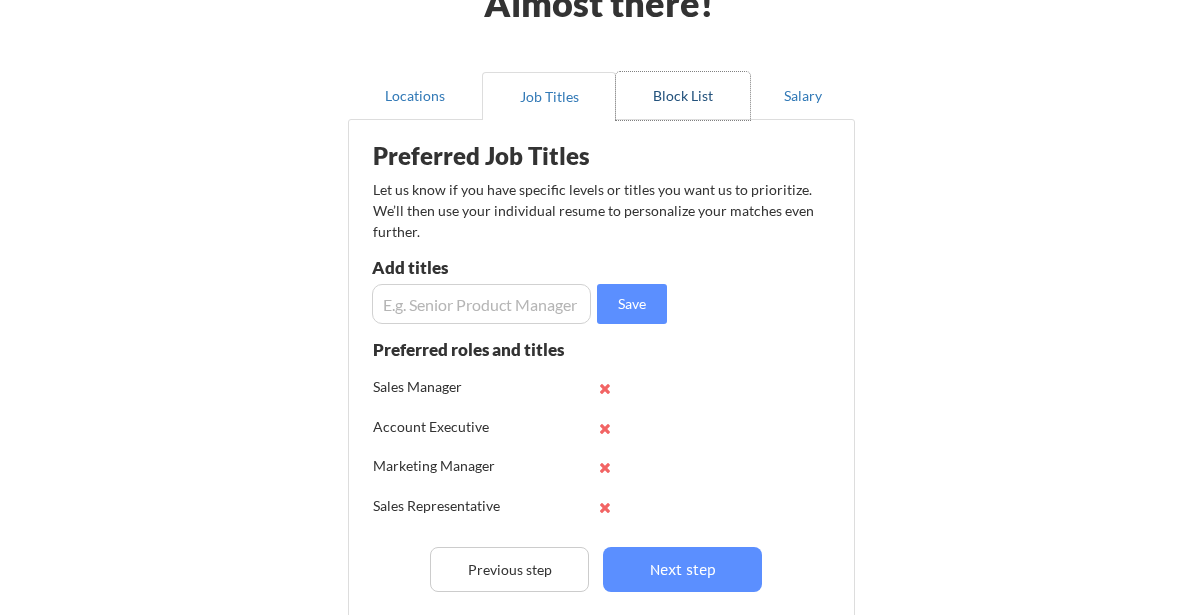 click on "Block List" at bounding box center (683, 96) 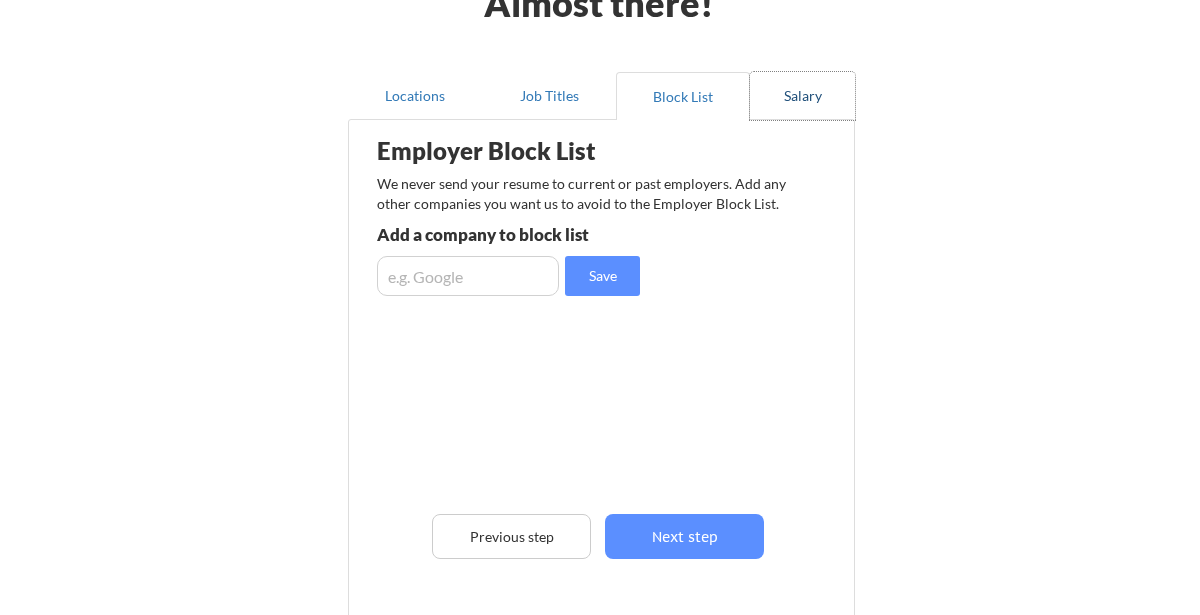 click on "Salary" at bounding box center [802, 96] 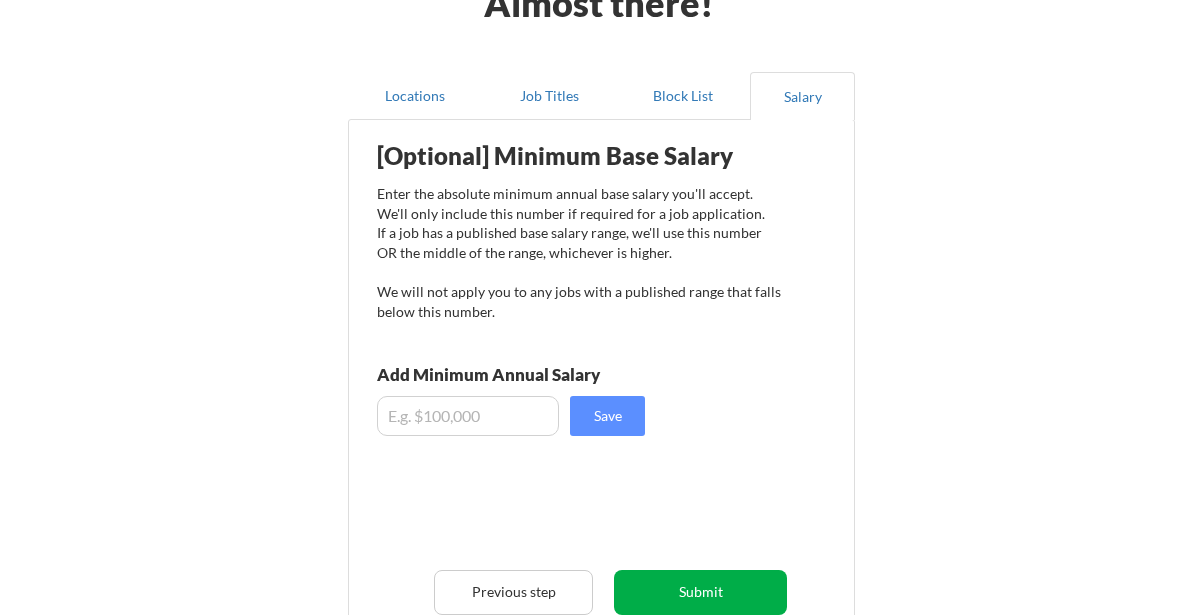 click on "Submit" at bounding box center [700, 592] 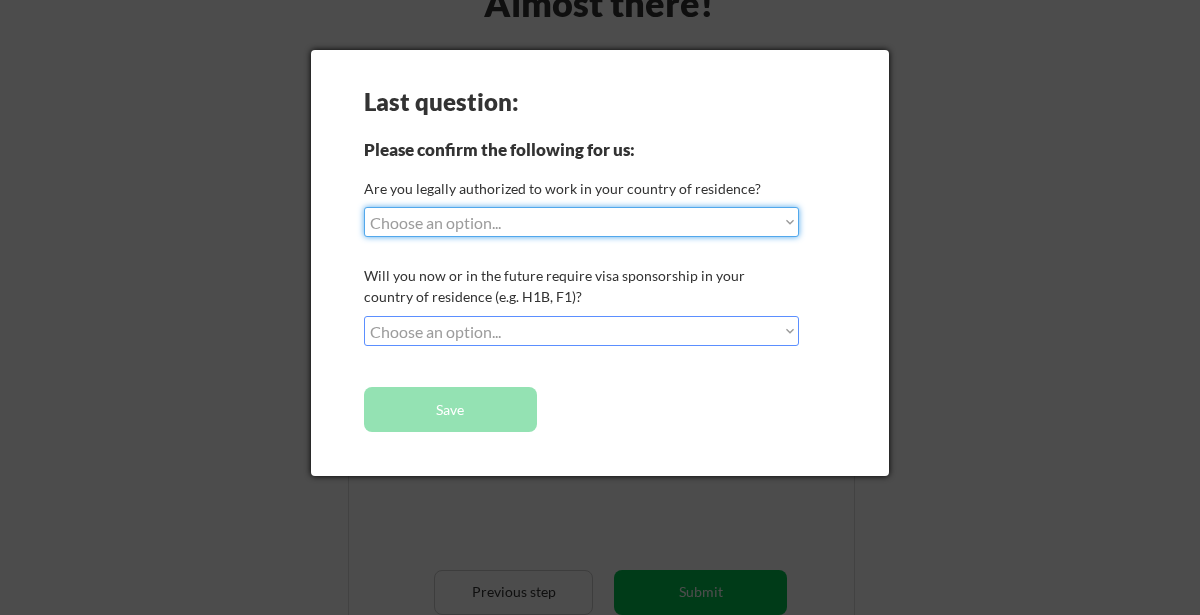 click on "Choose an option... Yes, I am a US Citizen Yes, I am a Canadian Citizen Yes, I am a US Green Card Holder Yes, I am an Other Permanent Resident Yes, I am here on a visa (H1B, OPT, etc.) No, I am not (yet) authorized" at bounding box center [581, 222] 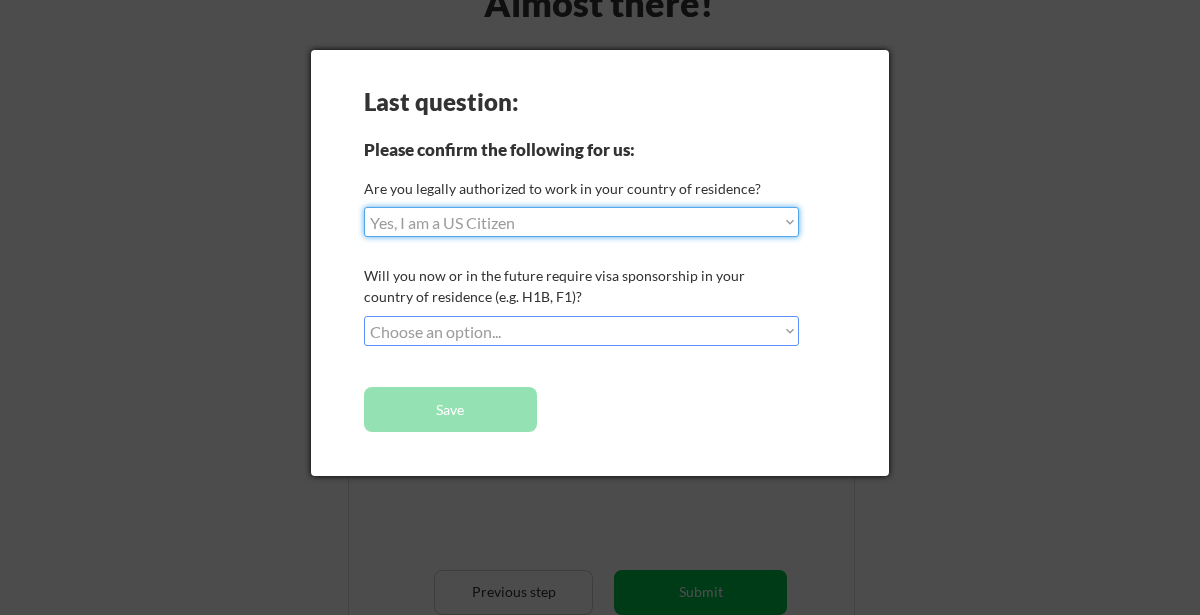 click on "Choose an option... Yes, I am a US Citizen Yes, I am a Canadian Citizen Yes, I am a US Green Card Holder Yes, I am an Other Permanent Resident Yes, I am here on a visa (H1B, OPT, etc.) No, I am not (yet) authorized" at bounding box center [581, 222] 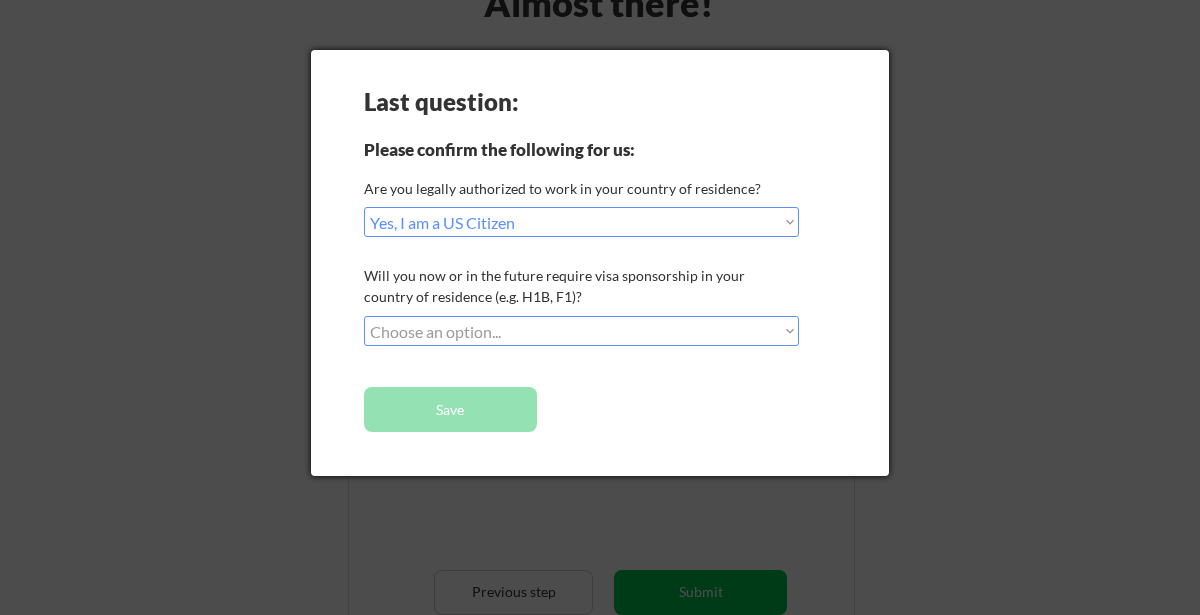 click on "Choose an option... No, I will not need sponsorship Yes, I will need sponsorship" at bounding box center [581, 331] 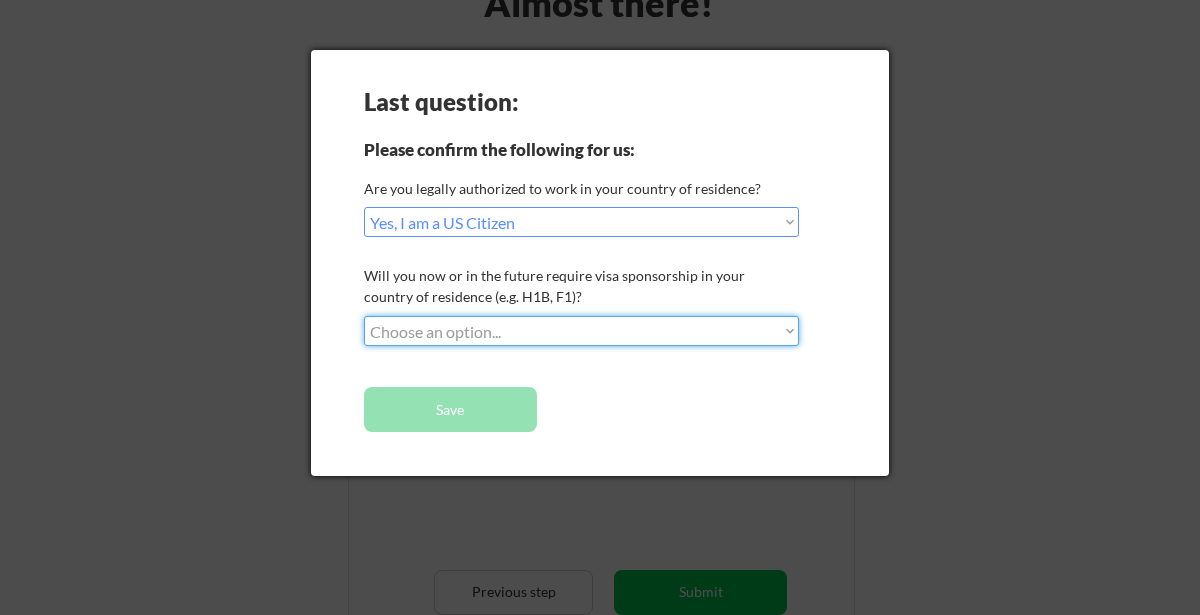 select on ""no__i_will_not_need_sponsorship"" 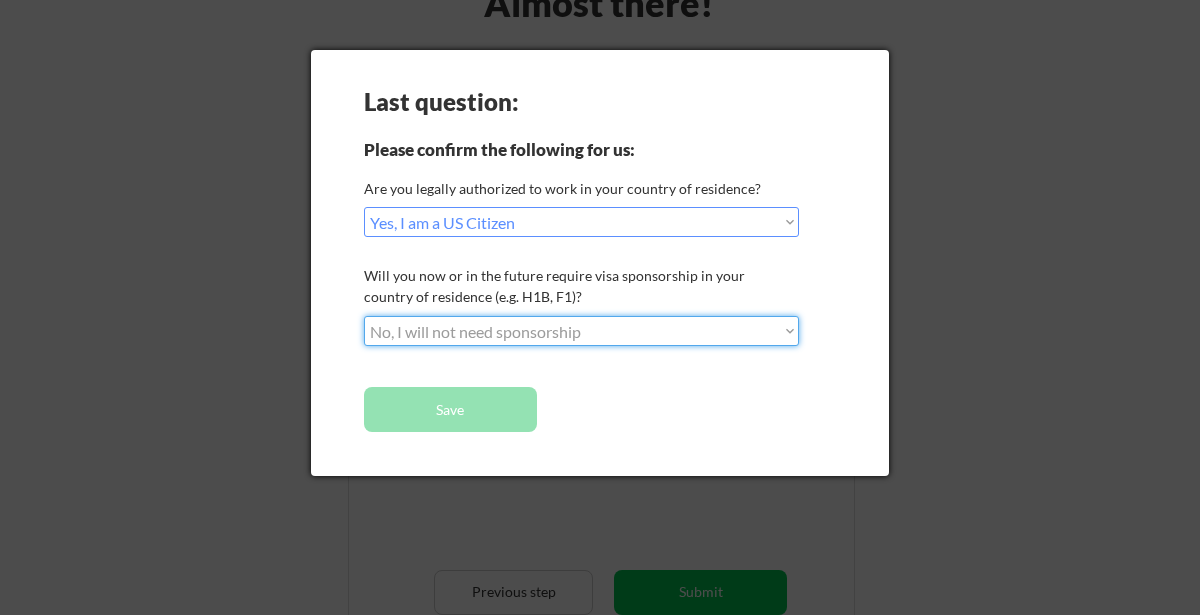 click on "Choose an option... No, I will not need sponsorship Yes, I will need sponsorship" at bounding box center (581, 331) 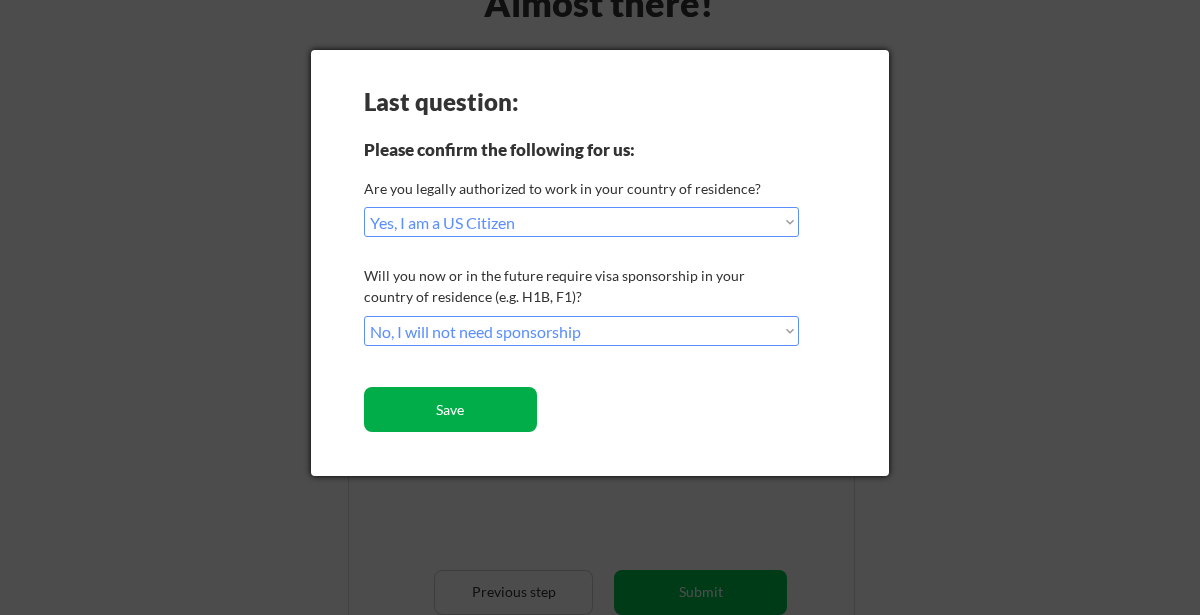 click on "Save" at bounding box center [450, 409] 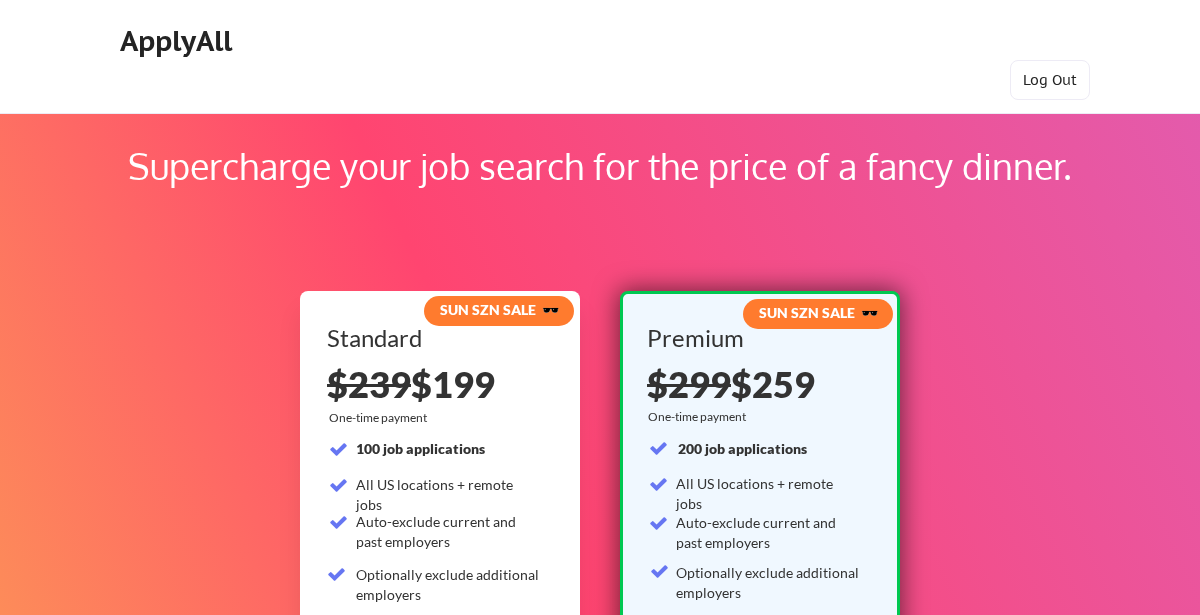 scroll, scrollTop: 0, scrollLeft: 0, axis: both 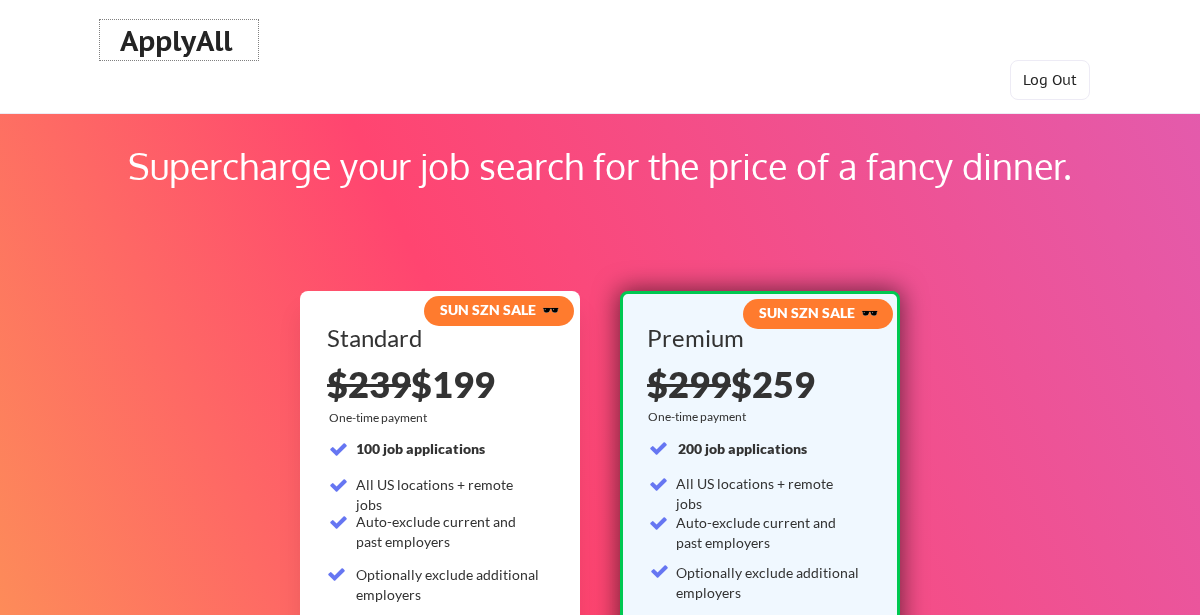 click on "ApplyAll" at bounding box center [179, 41] 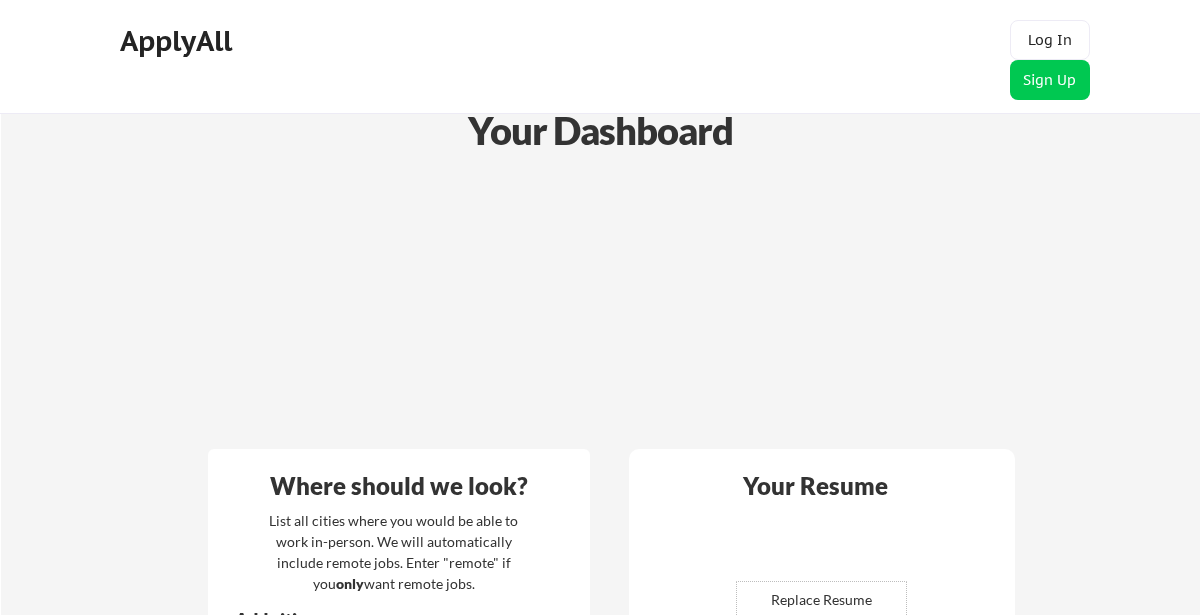 scroll, scrollTop: 0, scrollLeft: 0, axis: both 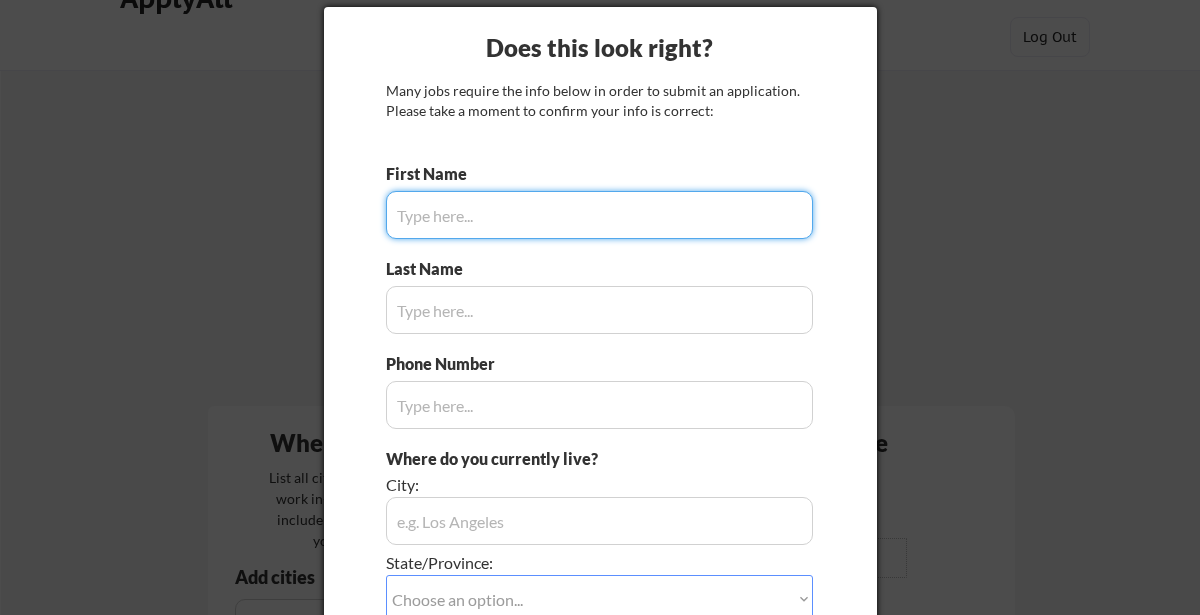 click at bounding box center (600, 215) 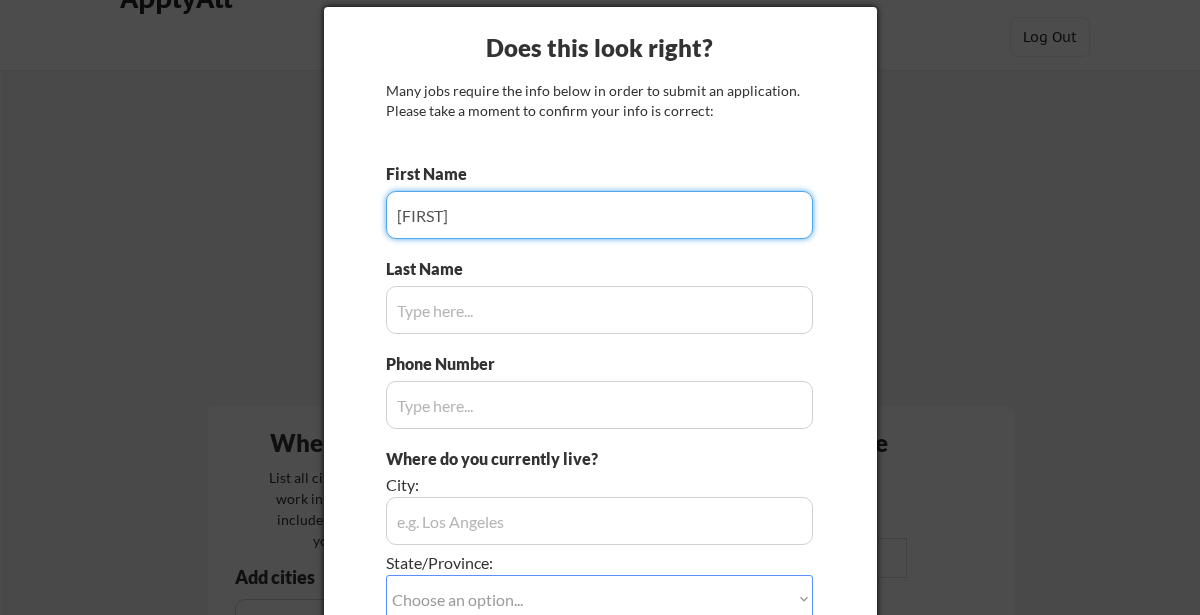 type on "Micayla" 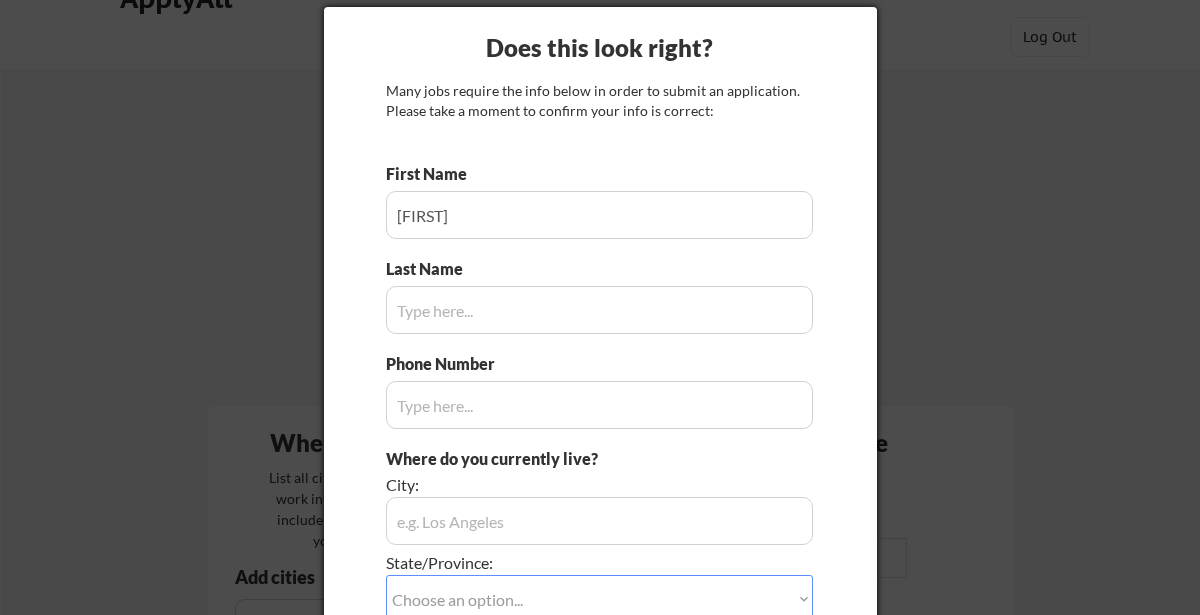 click at bounding box center [600, 310] 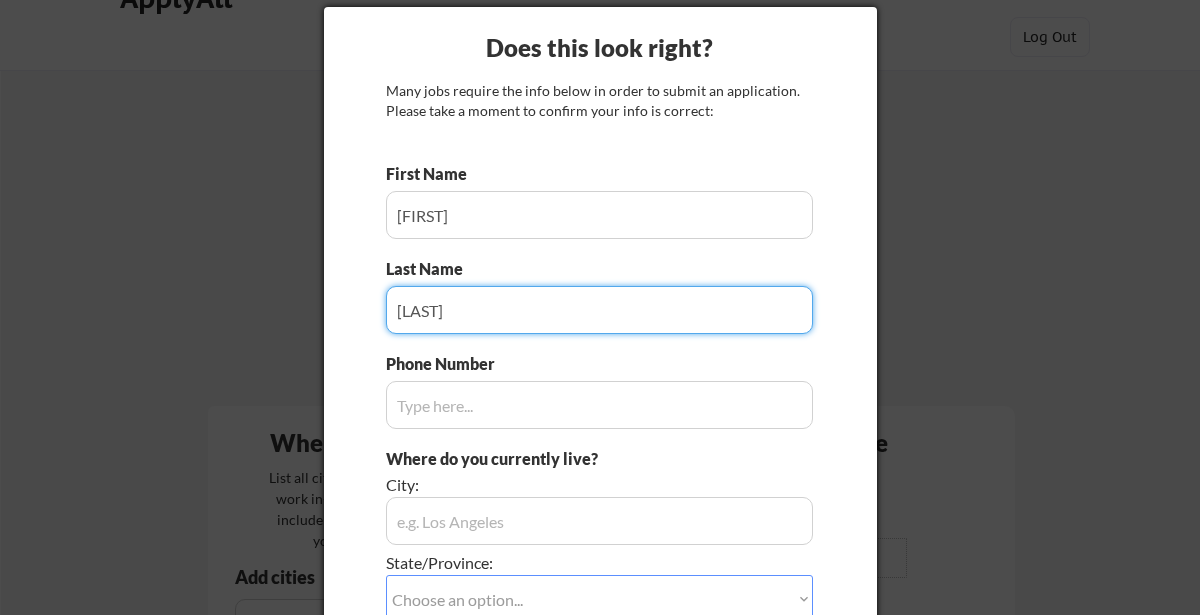 type on "Lipcamon" 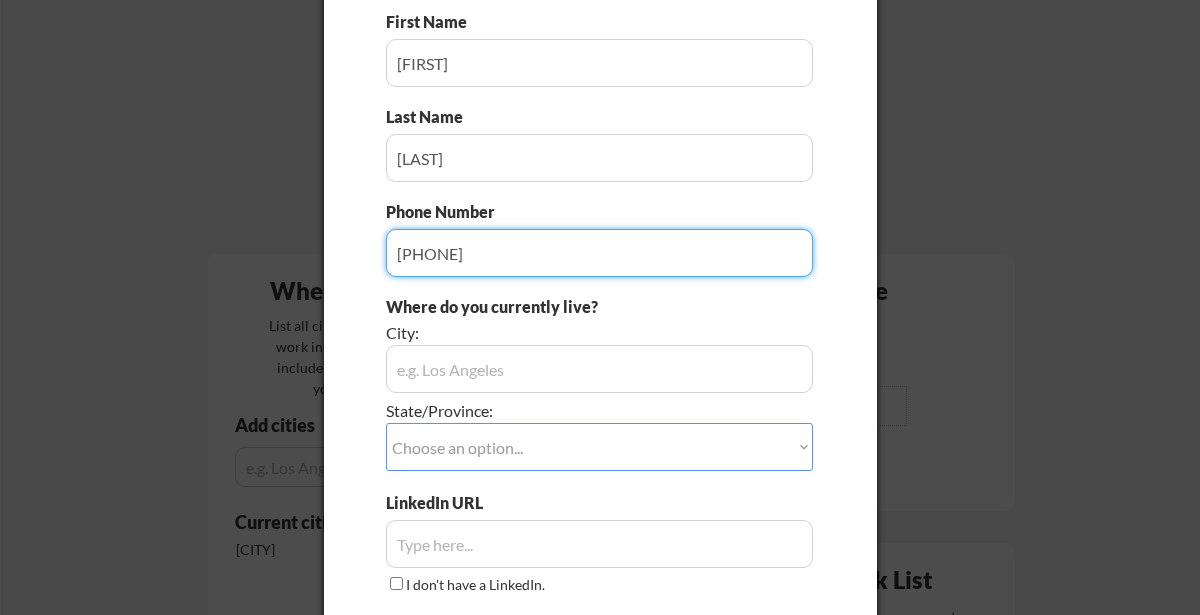 scroll, scrollTop: 198, scrollLeft: 0, axis: vertical 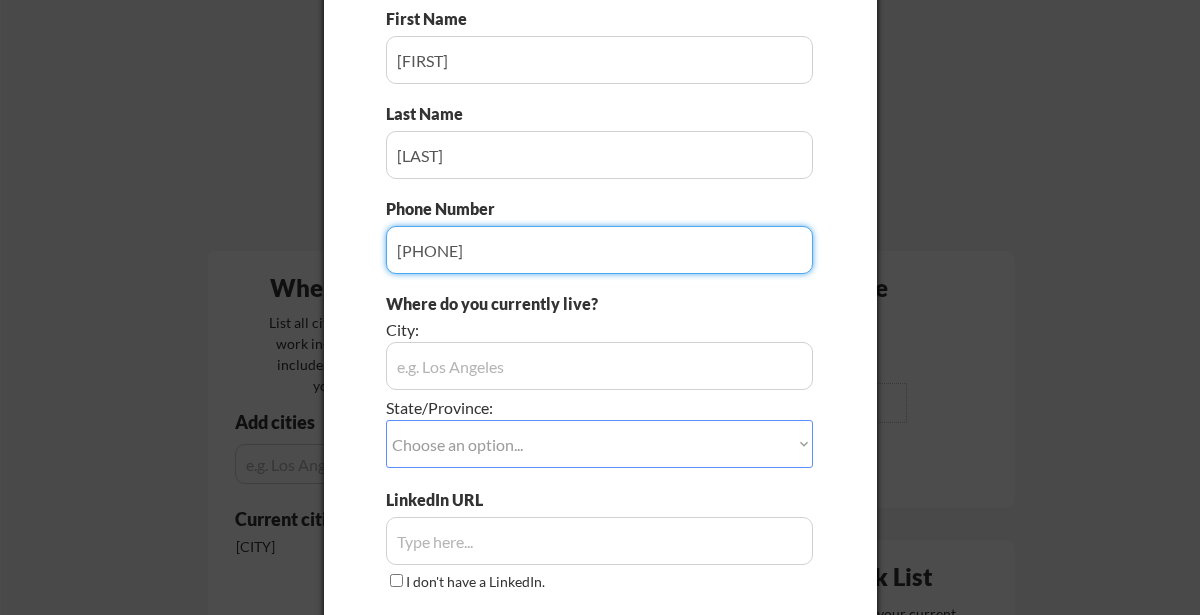 type on "3195414343" 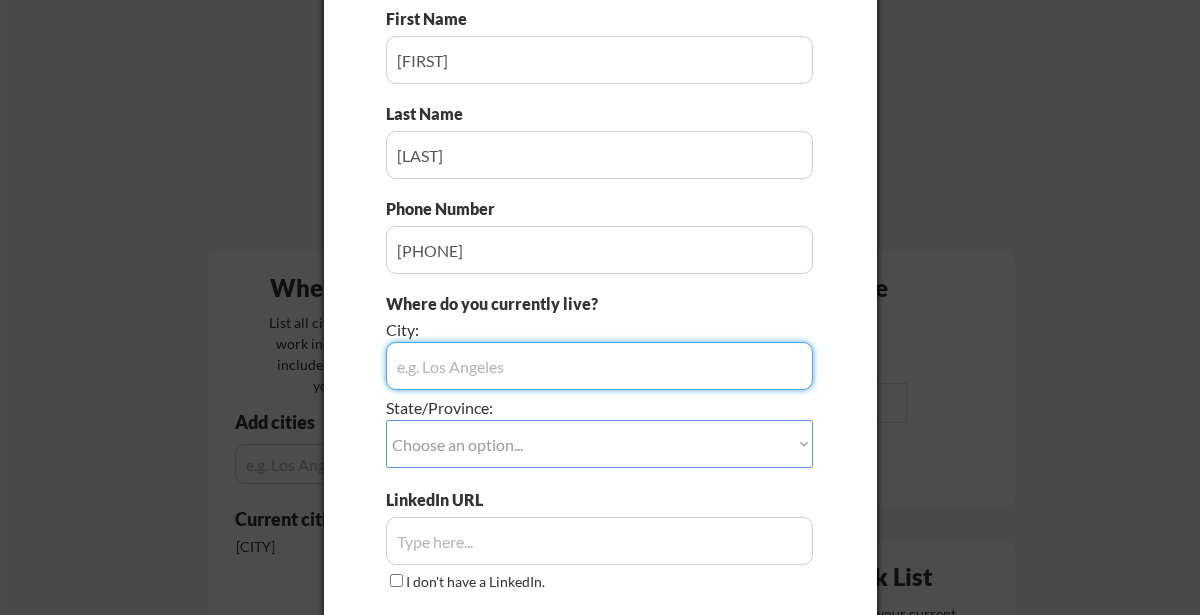 click at bounding box center [600, 366] 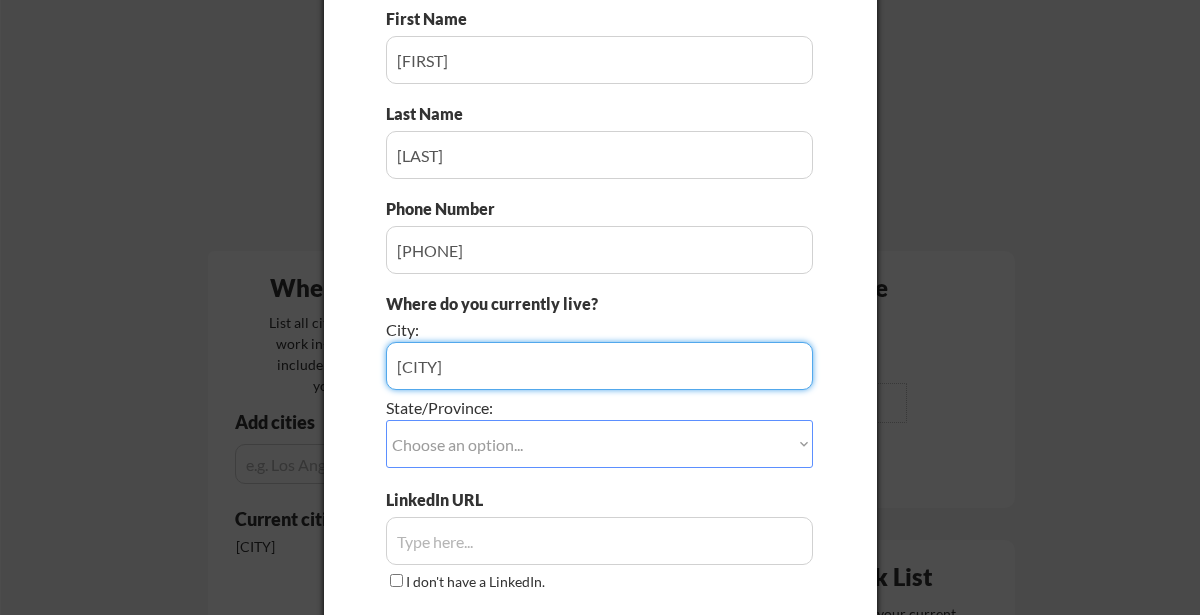 type on "Grand Rapids" 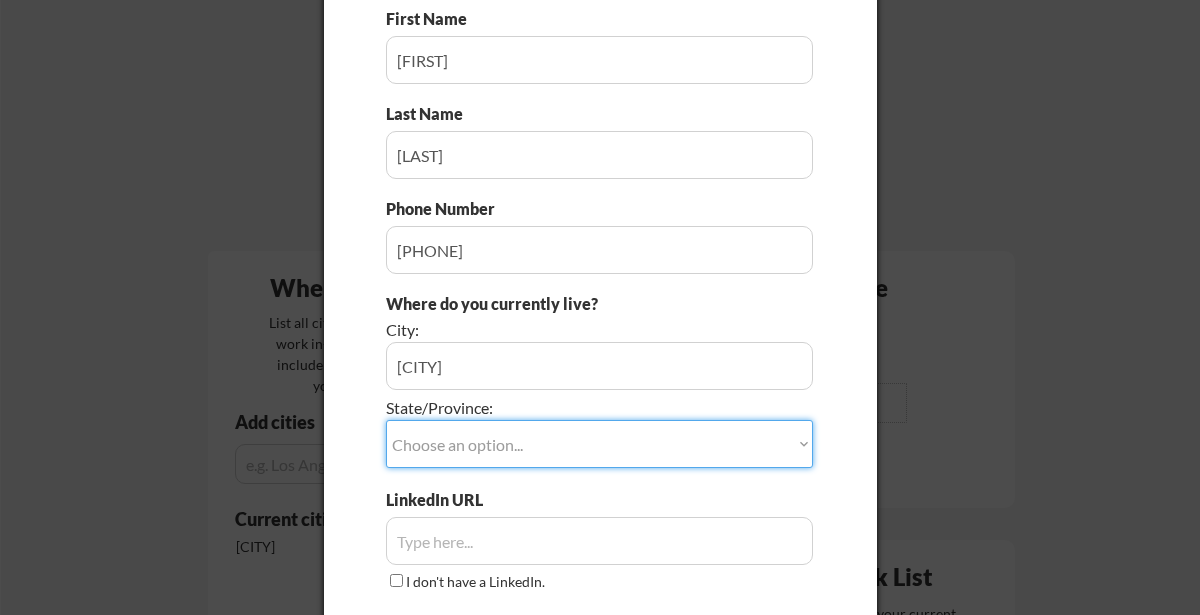 select on ""Michigan"" 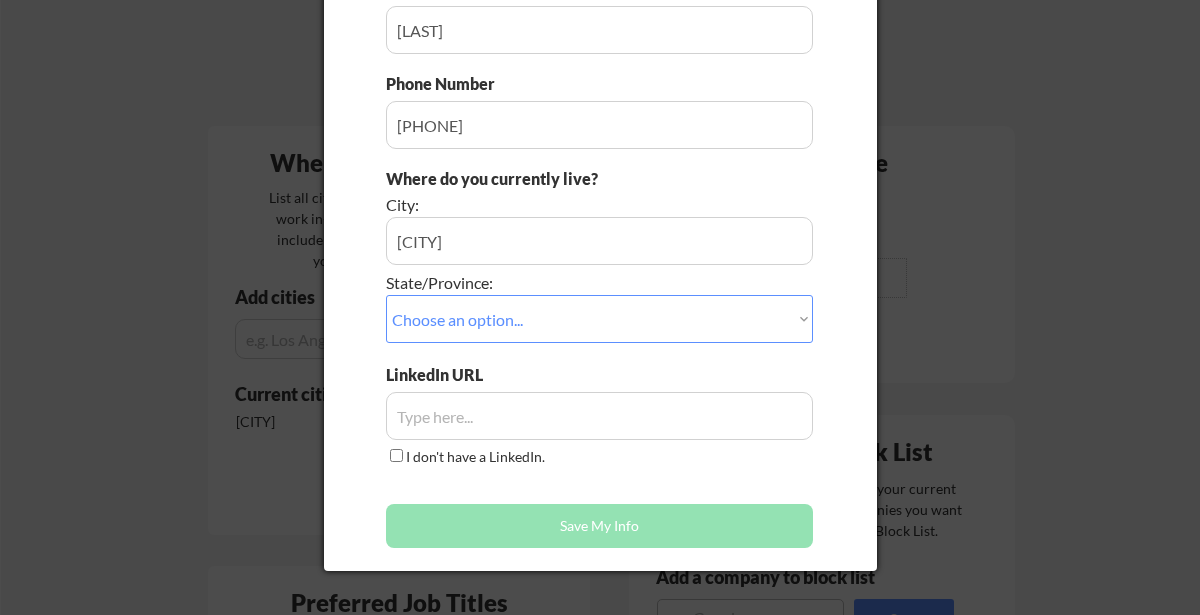 scroll, scrollTop: 356, scrollLeft: 0, axis: vertical 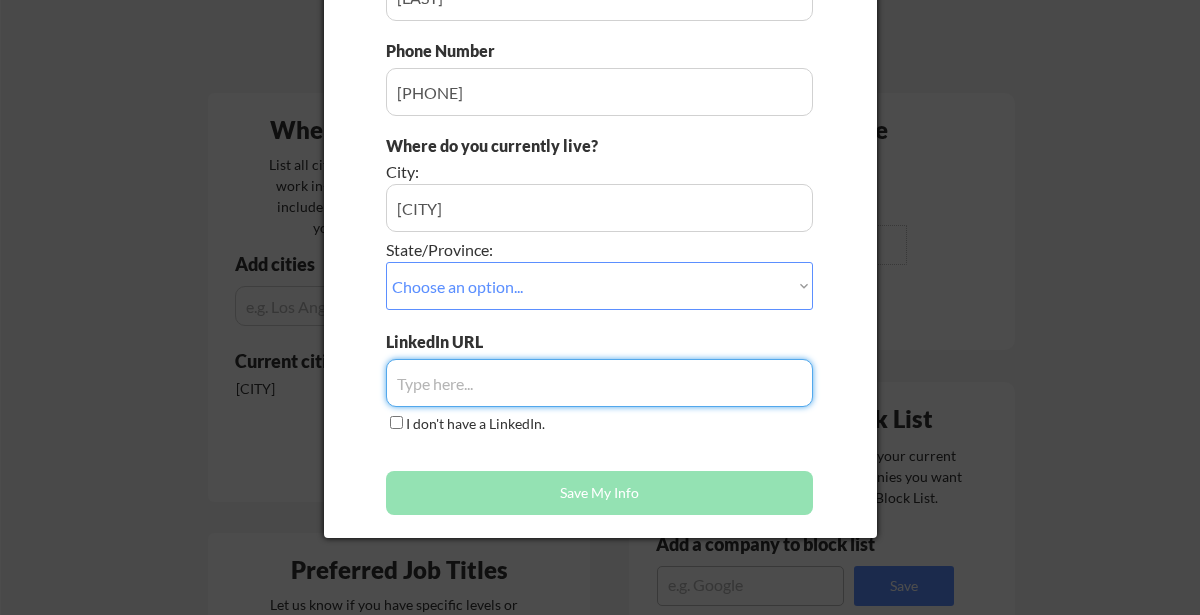 click at bounding box center (600, 383) 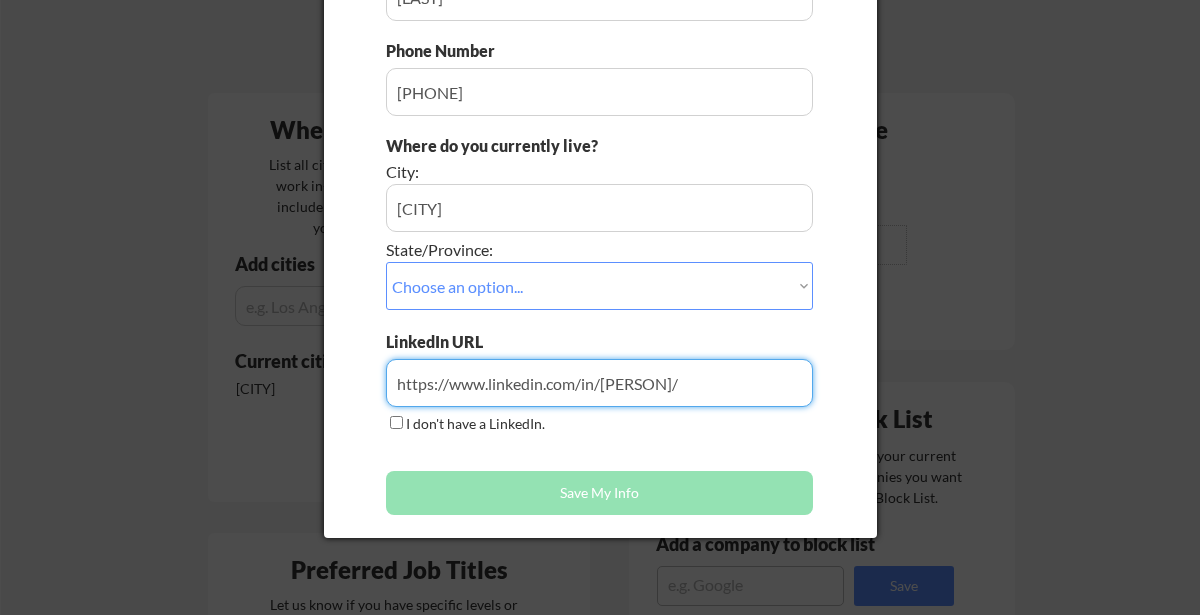 type on "https://www.linkedin.com/in/micaylalipcamon/" 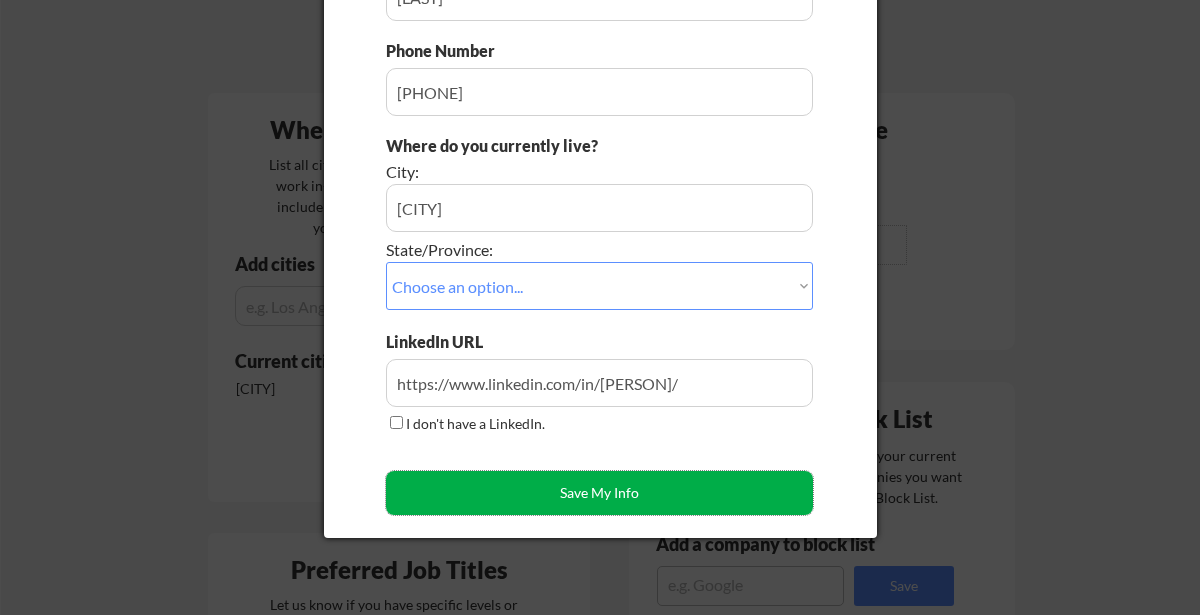 click on "Save My Info" at bounding box center [600, 493] 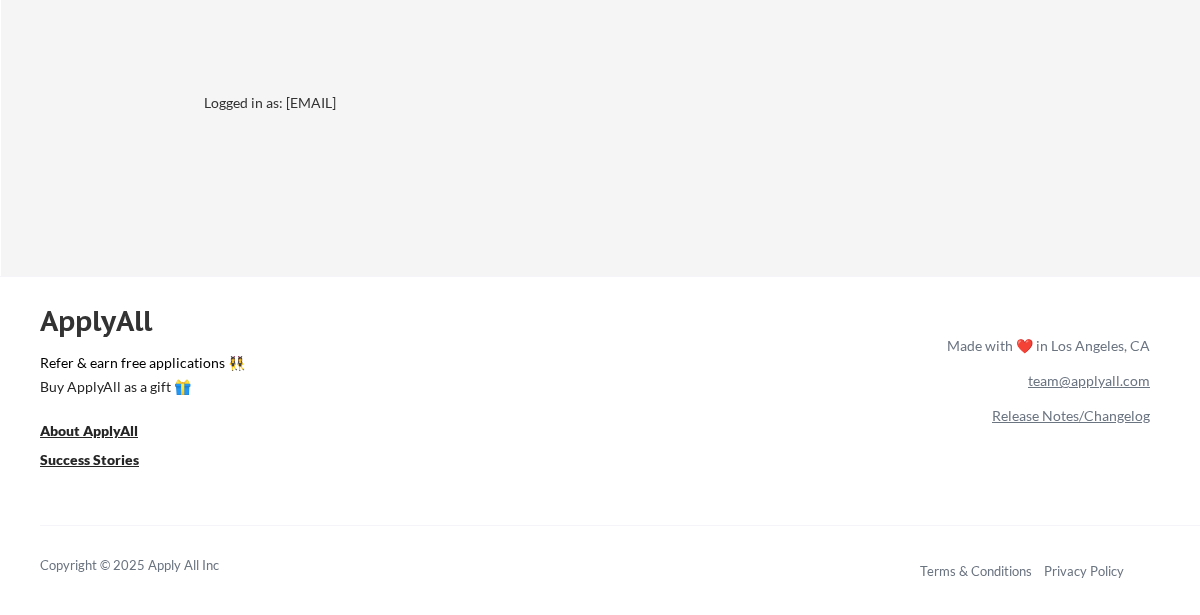 scroll, scrollTop: 1571, scrollLeft: 0, axis: vertical 